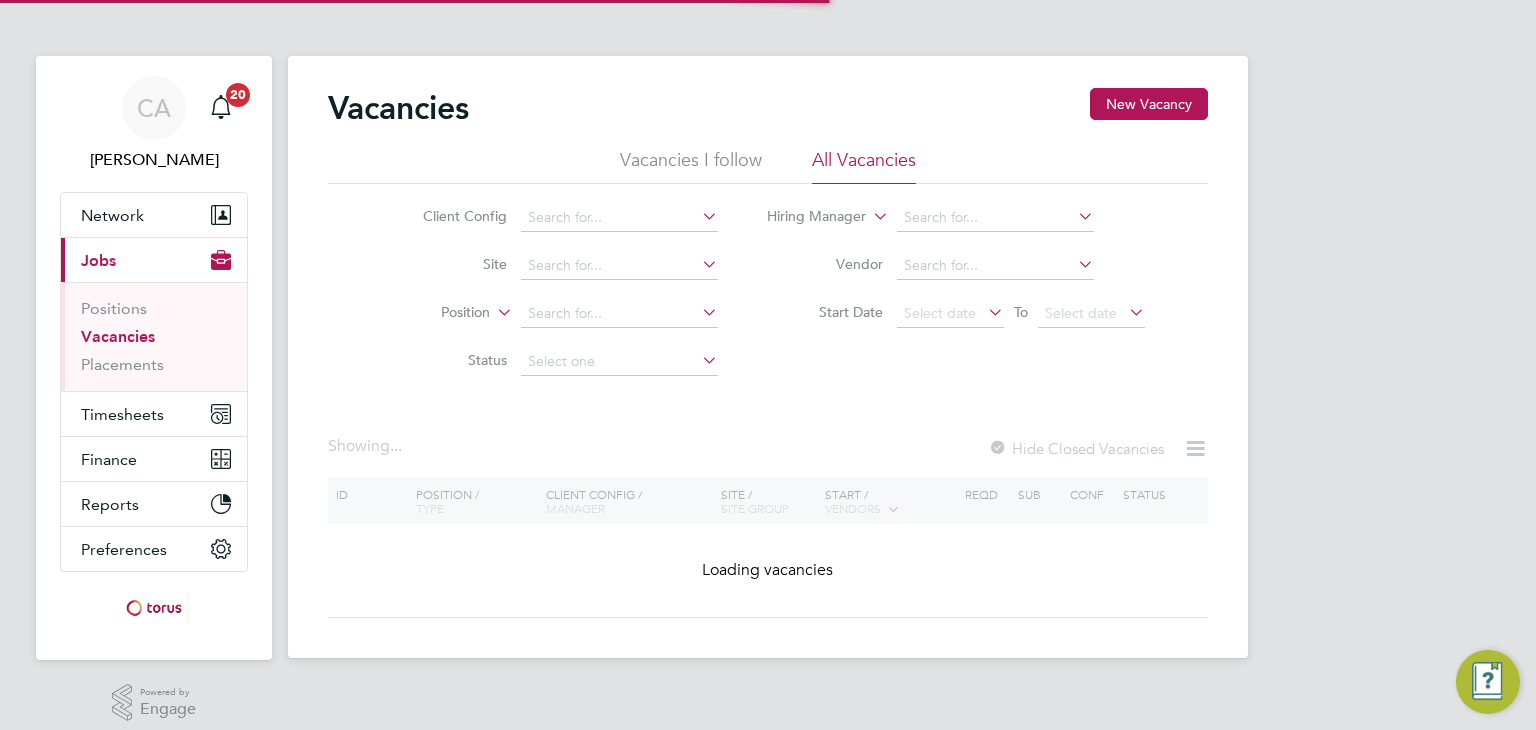 scroll, scrollTop: 0, scrollLeft: 0, axis: both 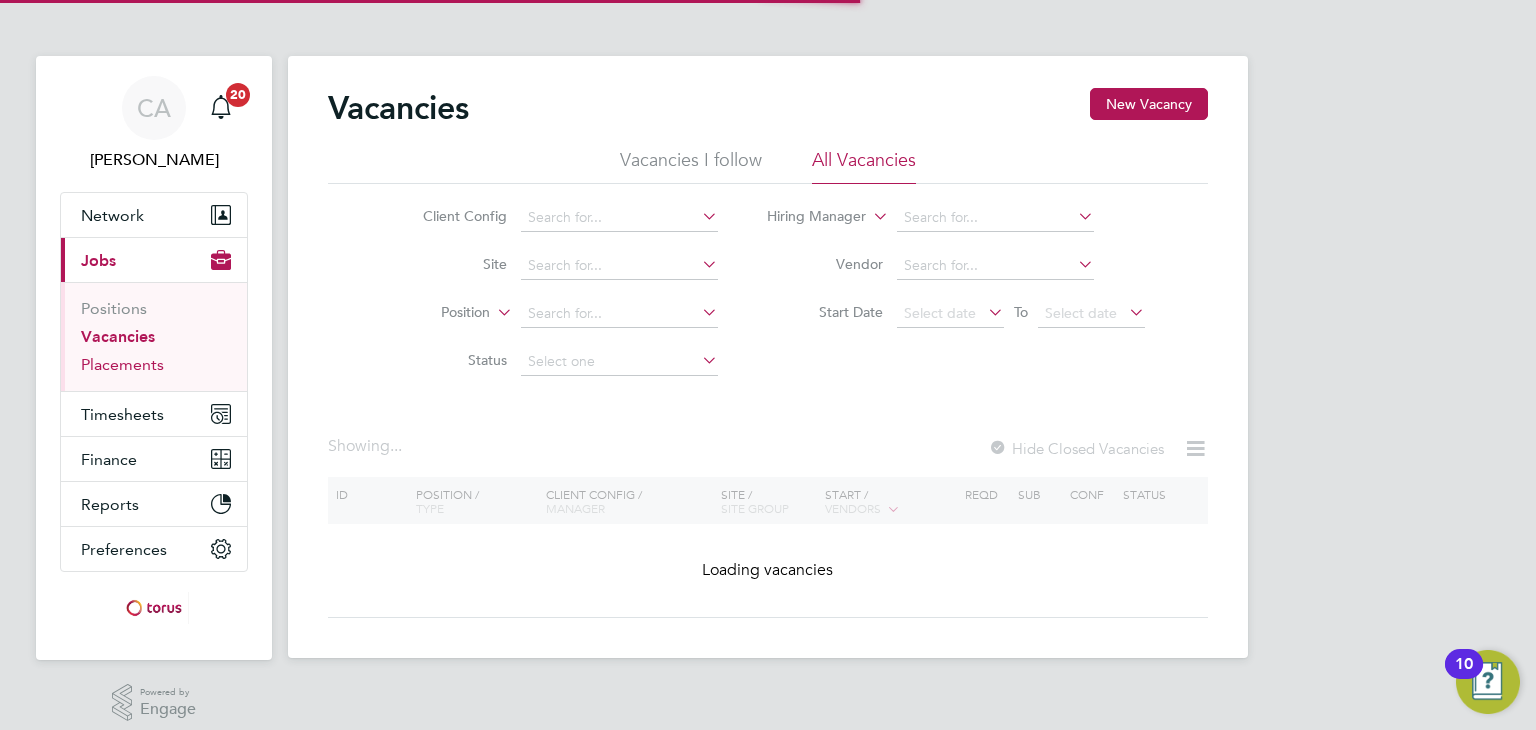 click on "Placements" at bounding box center [122, 364] 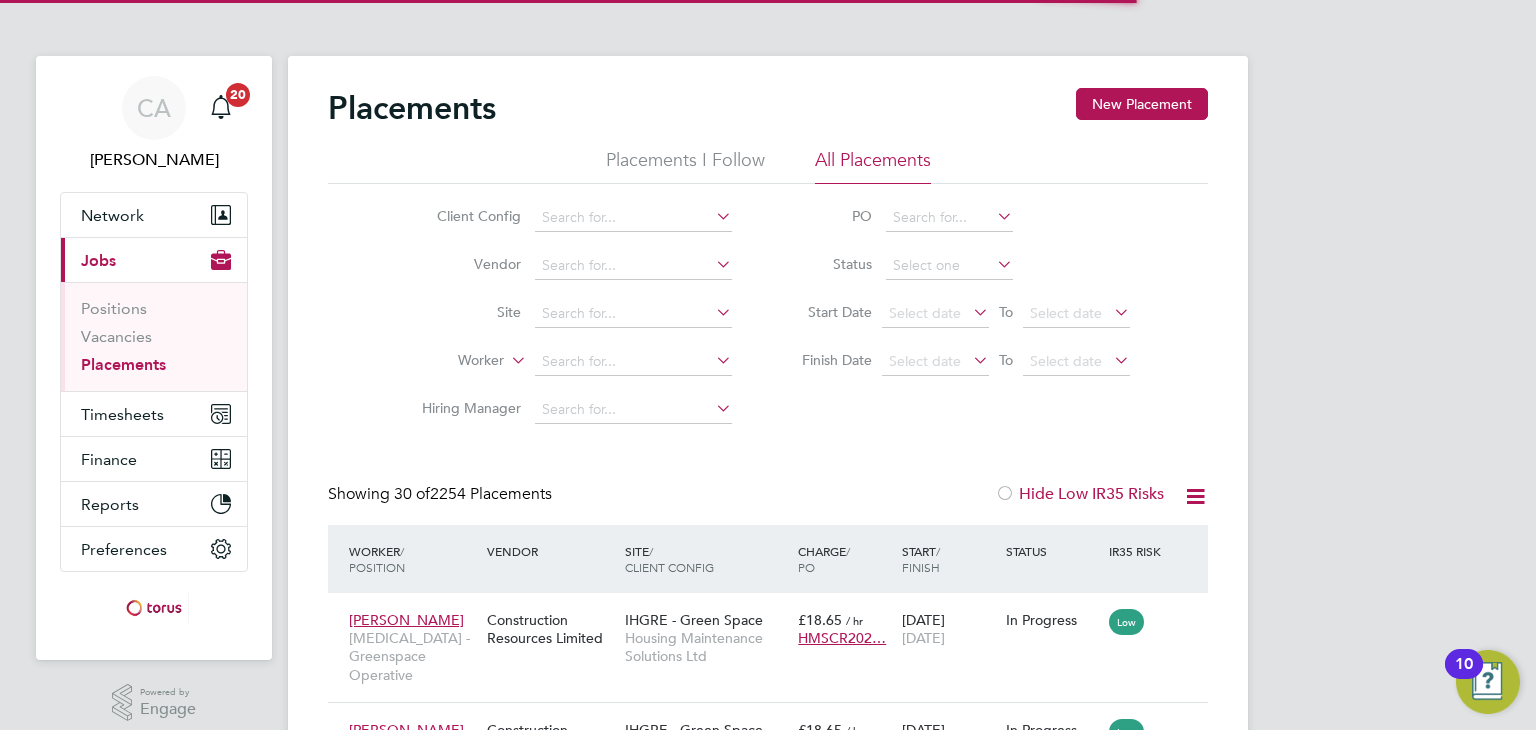 scroll, scrollTop: 10, scrollLeft: 9, axis: both 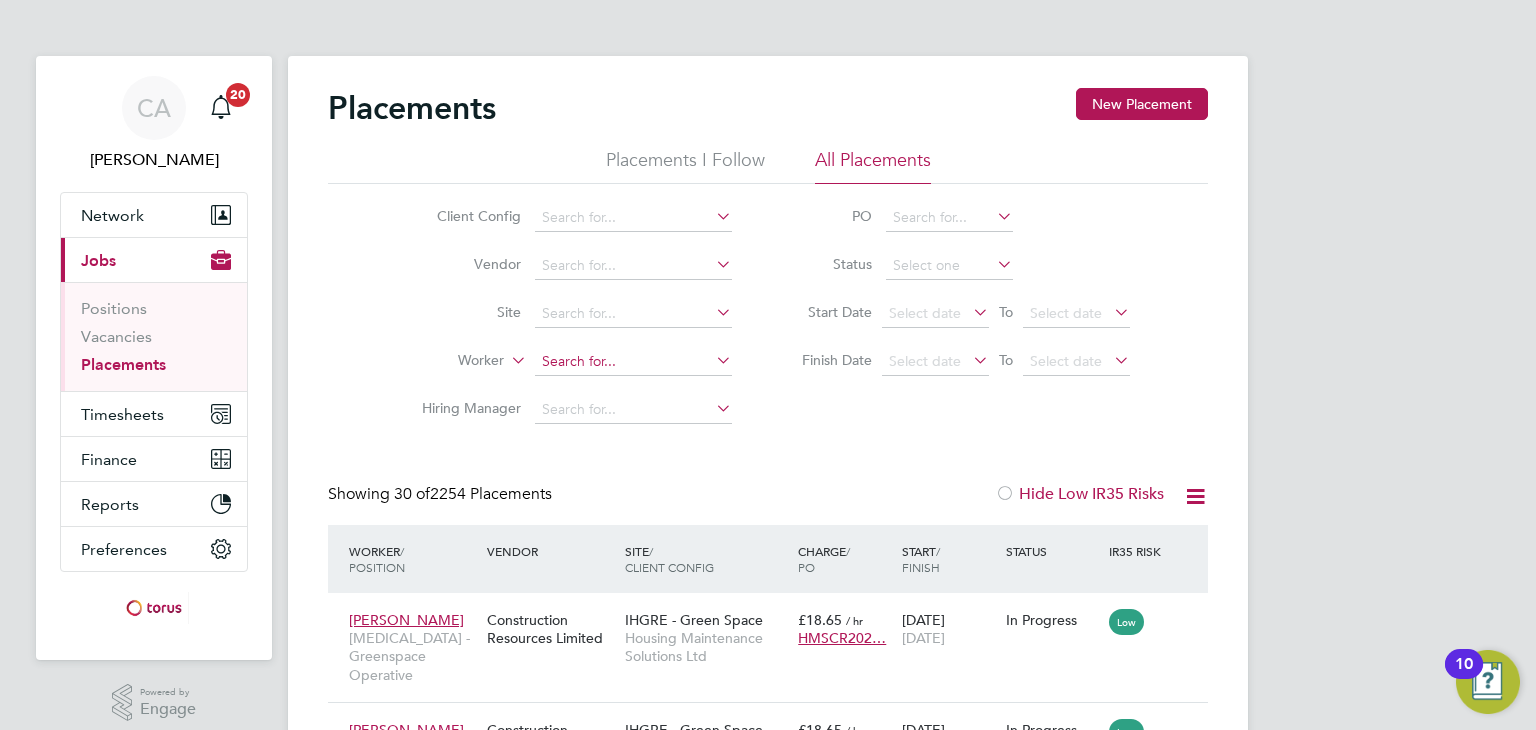 click 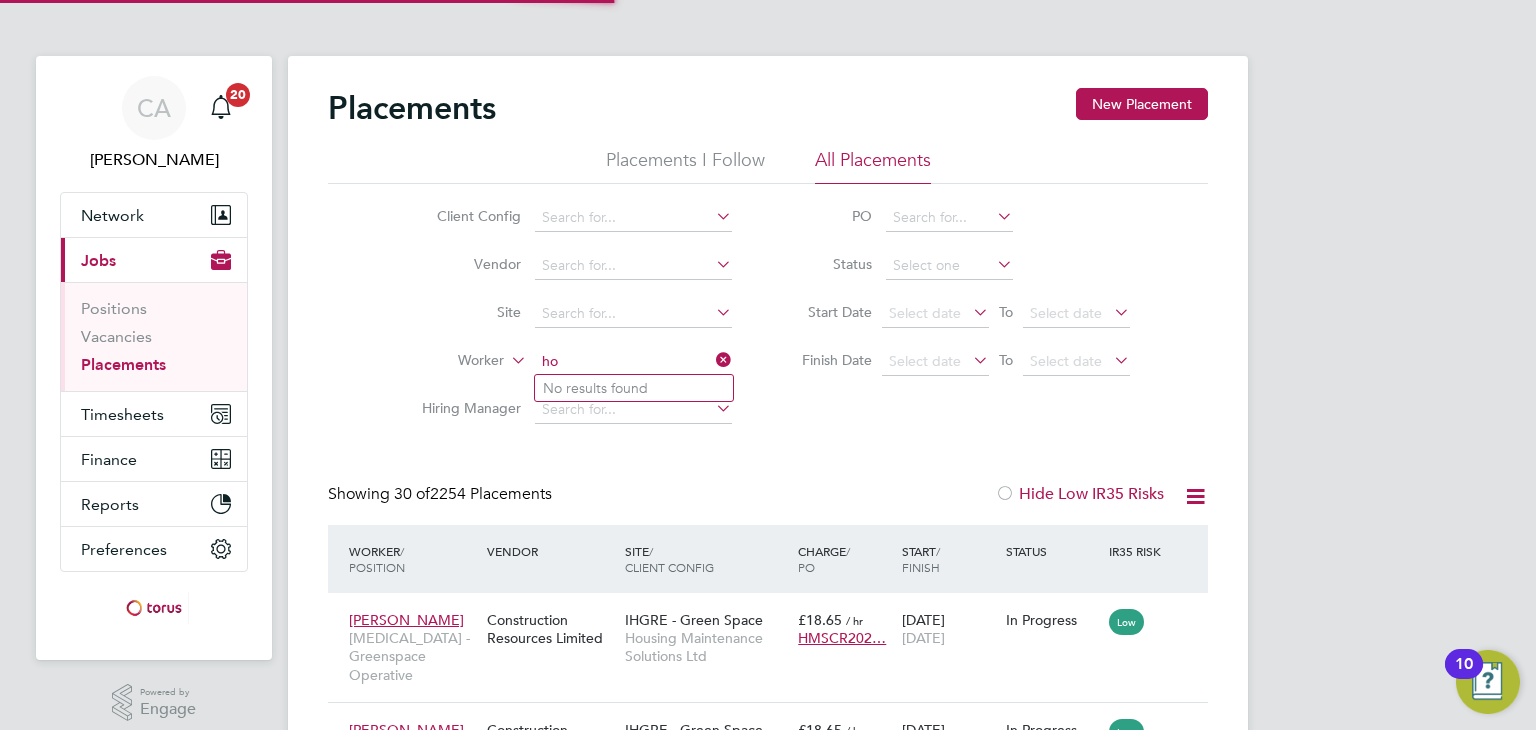 type on "h" 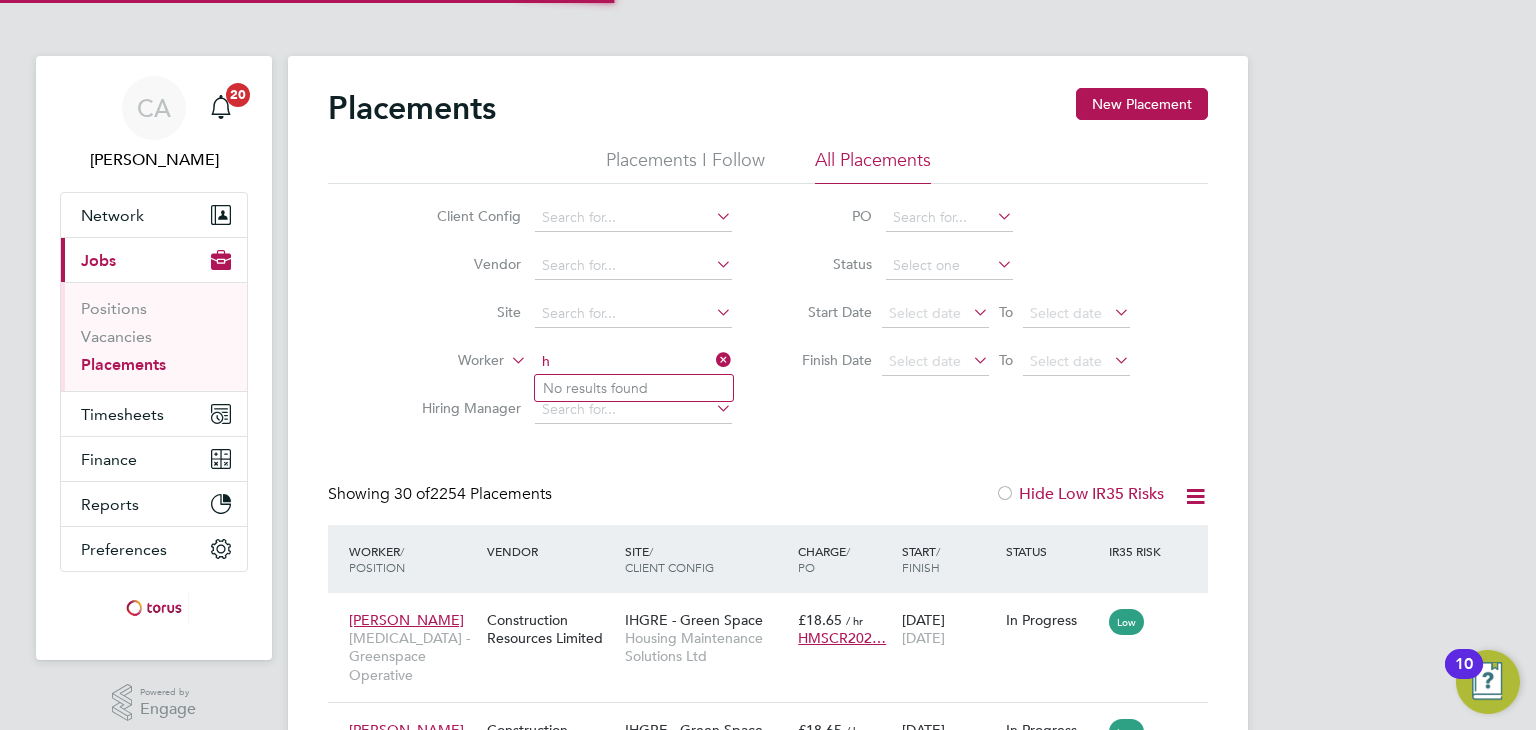 type 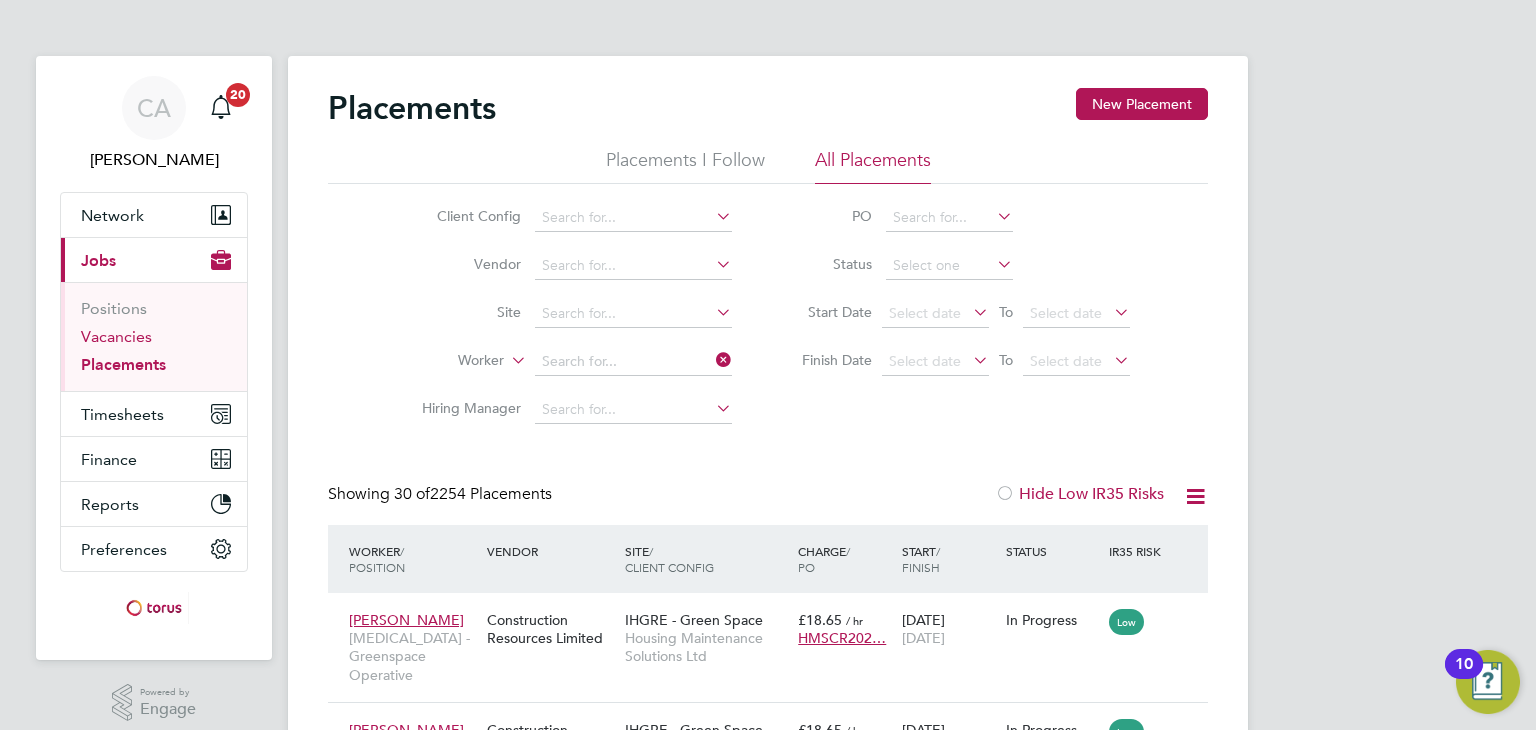 click on "Vacancies" at bounding box center (116, 336) 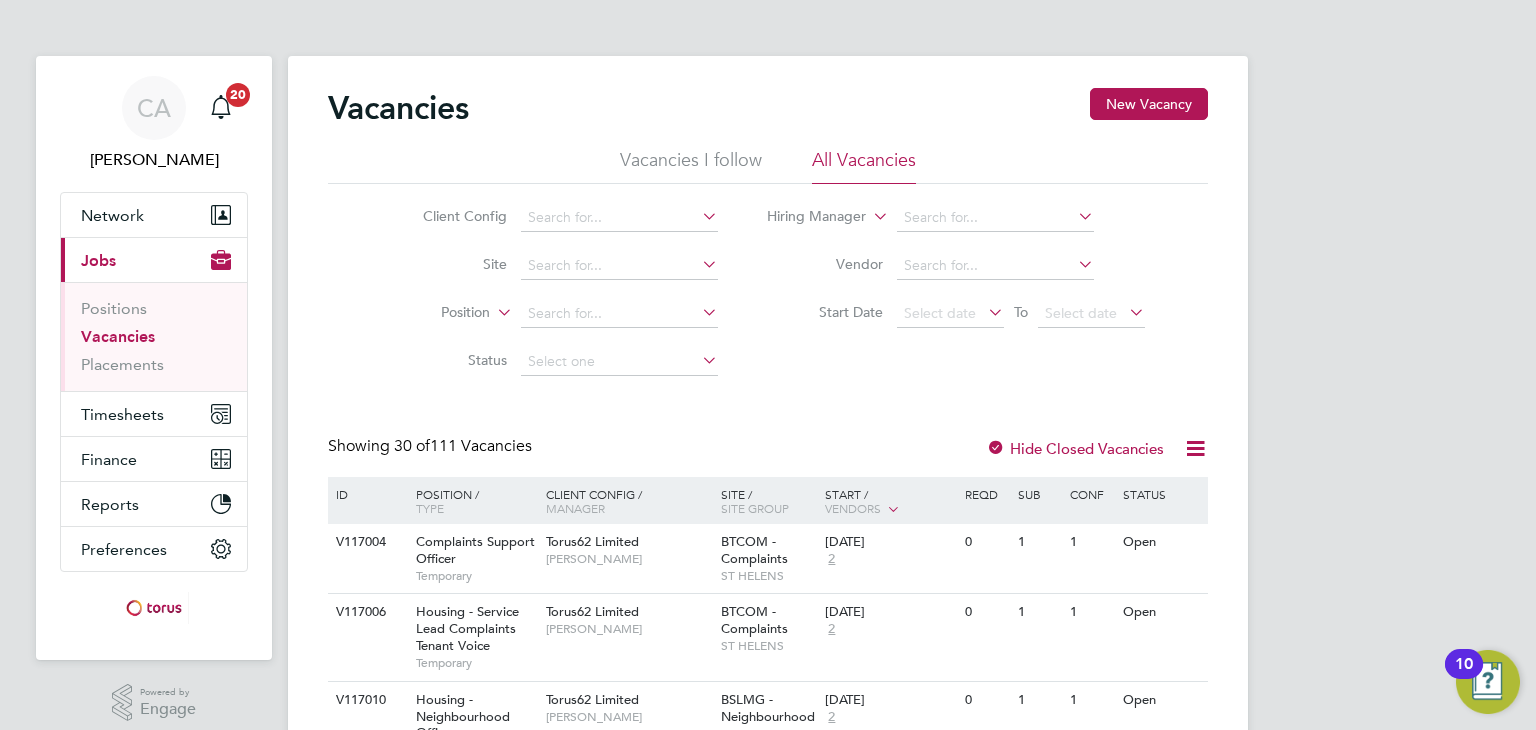 click on "CA   [PERSON_NAME]   Notifications
20   Applications:   Network
Team Members   Businesses   Sites   Workers   Contacts   Current page:   Jobs
Positions   Vacancies   Placements   Timesheets
Timesheets   Expenses   Finance
Invoices & Credit Notes   Statements   Payments   Contract POs   Reports
CIS Reports   Report Downloads   Preferences
My Business   Branding   Notifications   VMS Configurations   Activity Logs
.st0{fill:#C0C1C2;}
Powered by Engage Vacancies New Vacancy Vacancies I follow All Vacancies Client Config     Site     Position     Status   Hiring Manager     Vendor   Start Date
Select date
To
Select date
Showing   30 of  111 Vacancies Hide Closed Vacancies ID  Position / Type   Client Config /" at bounding box center (768, 1746) 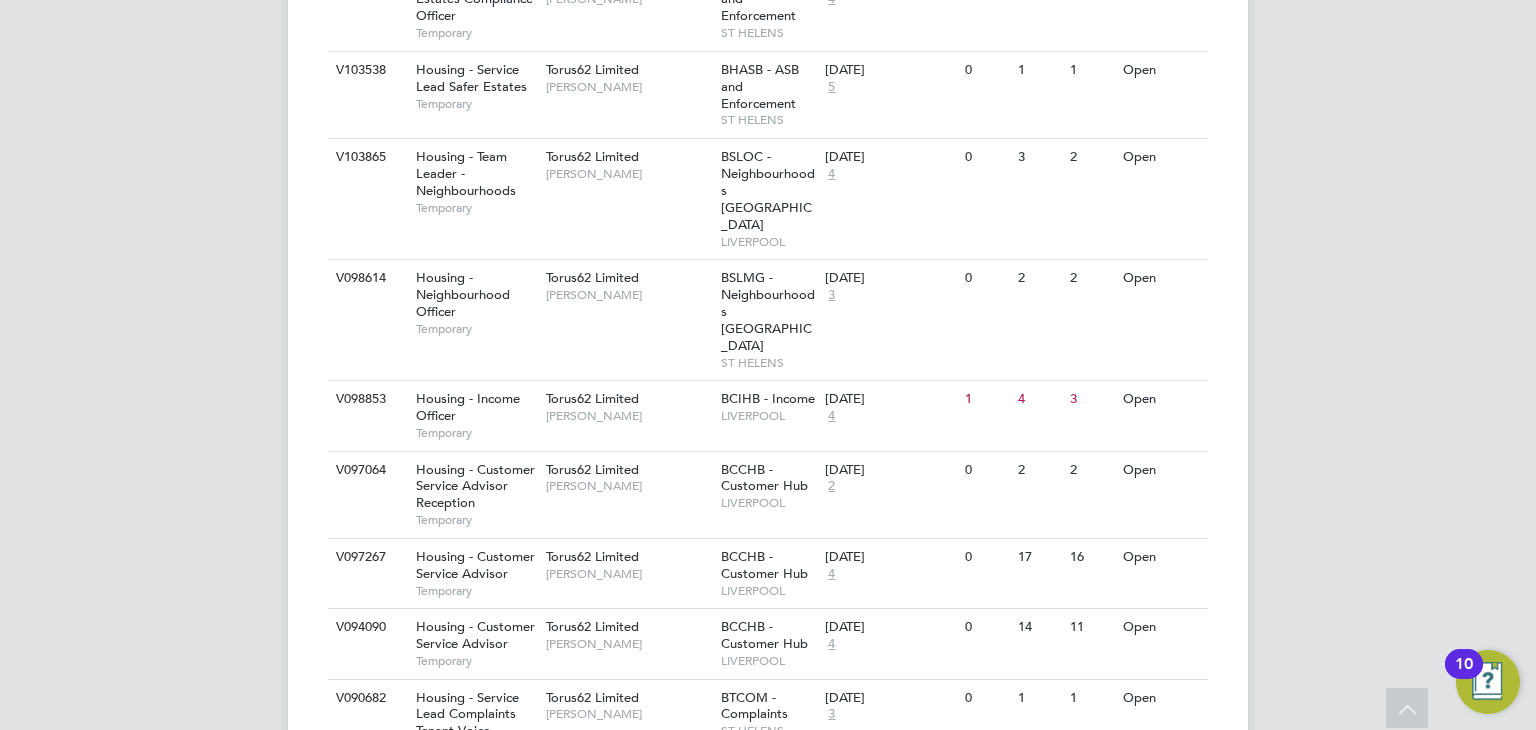 click on "Show  30  more" 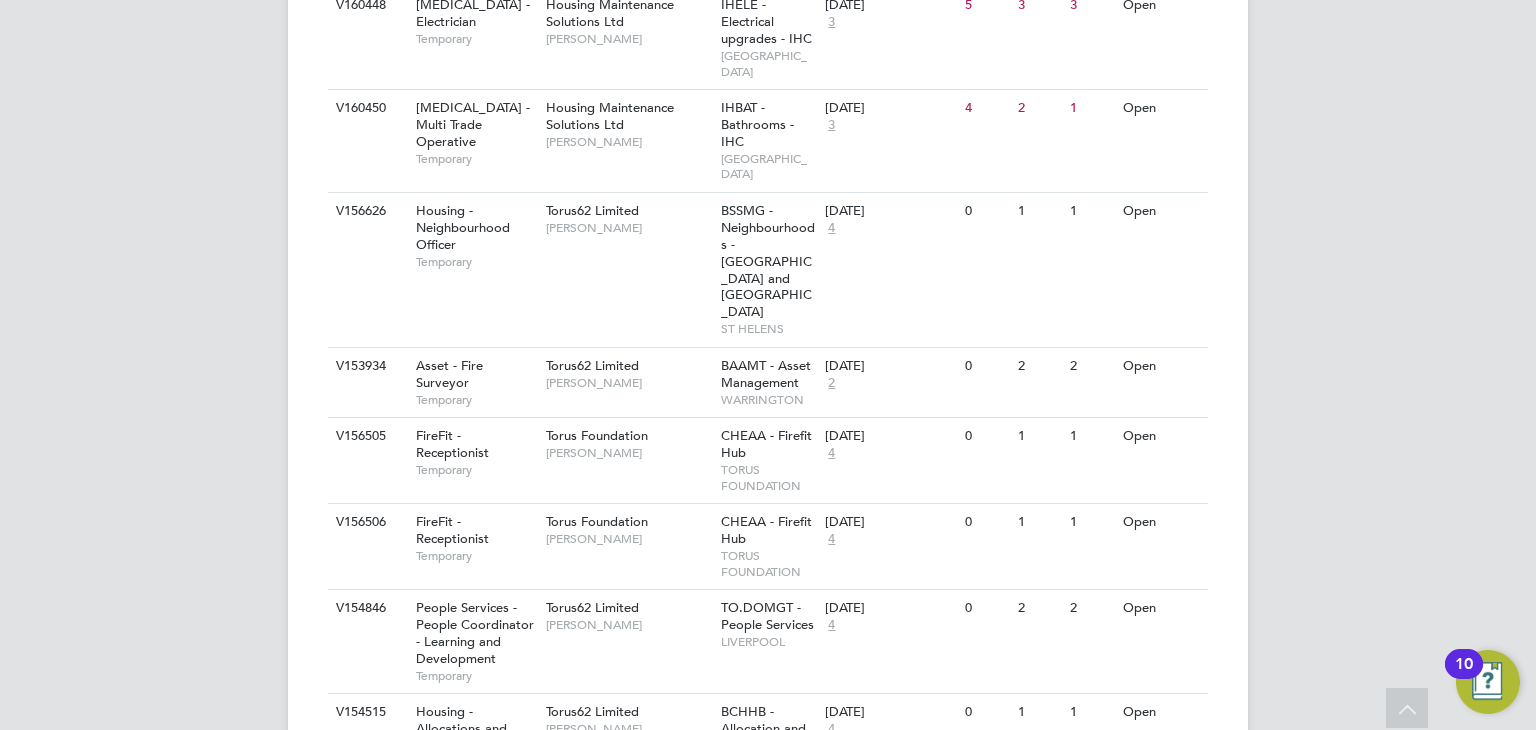 scroll, scrollTop: 3934, scrollLeft: 0, axis: vertical 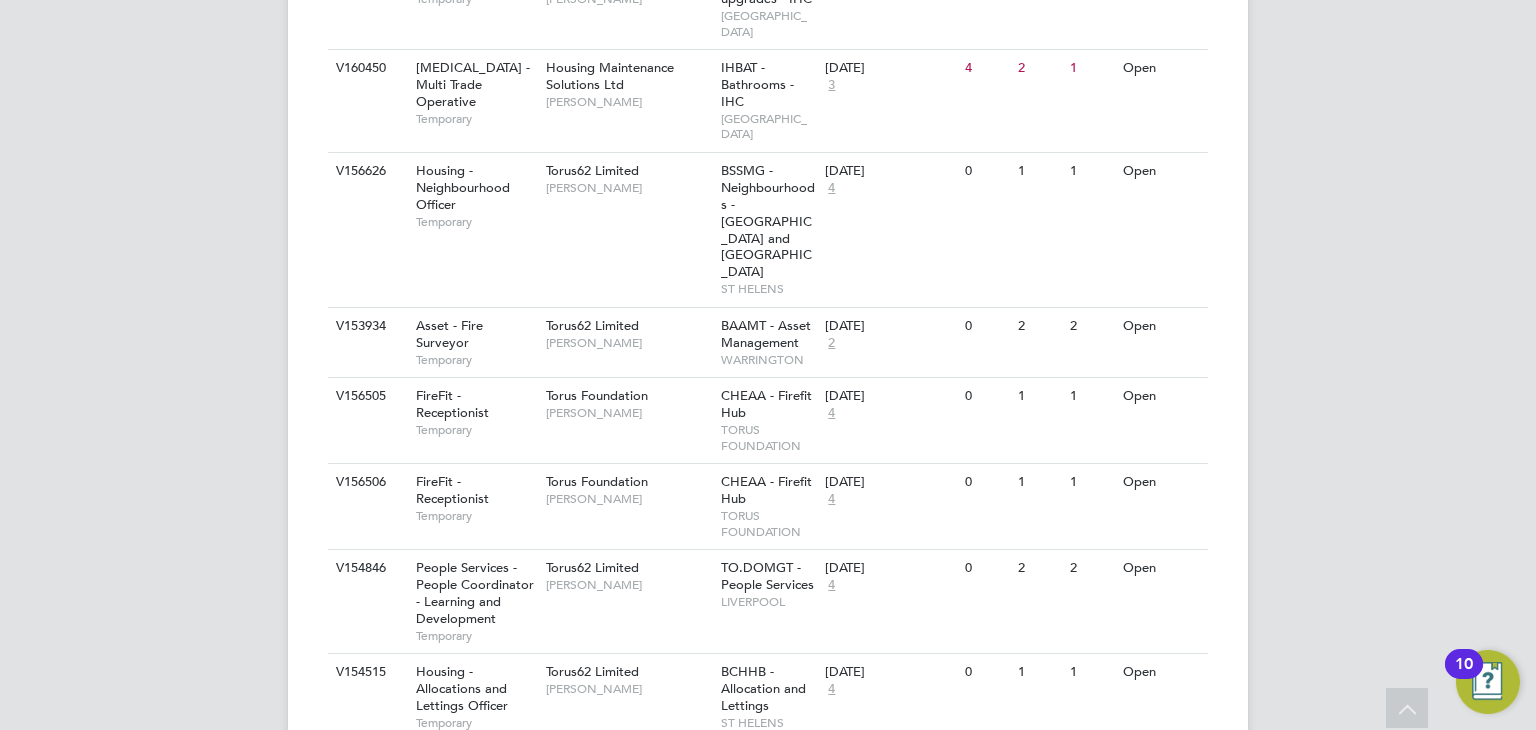 click on "CA   [PERSON_NAME]   Notifications
20   Applications:   Network
Team Members   Businesses   Sites   Workers   Contacts   Current page:   Jobs
Positions   Vacancies   Placements   Timesheets
Timesheets   Expenses   Finance
Invoices & Credit Notes   Statements   Payments   Contract POs   Reports
CIS Reports   Report Downloads   Preferences
My Business   Branding   Notifications   VMS Configurations   Activity Logs
.st0{fill:#C0C1C2;}
Powered by Engage Vacancies New Vacancy Vacancies I follow All Vacancies Client Config     Site     Position     Status   Hiring Manager     Vendor   Start Date
Select date
To
Select date
Showing   60 of  111 Vacancies Hide Closed Vacancies ID  Position / Type   Client Config /" at bounding box center [768, -782] 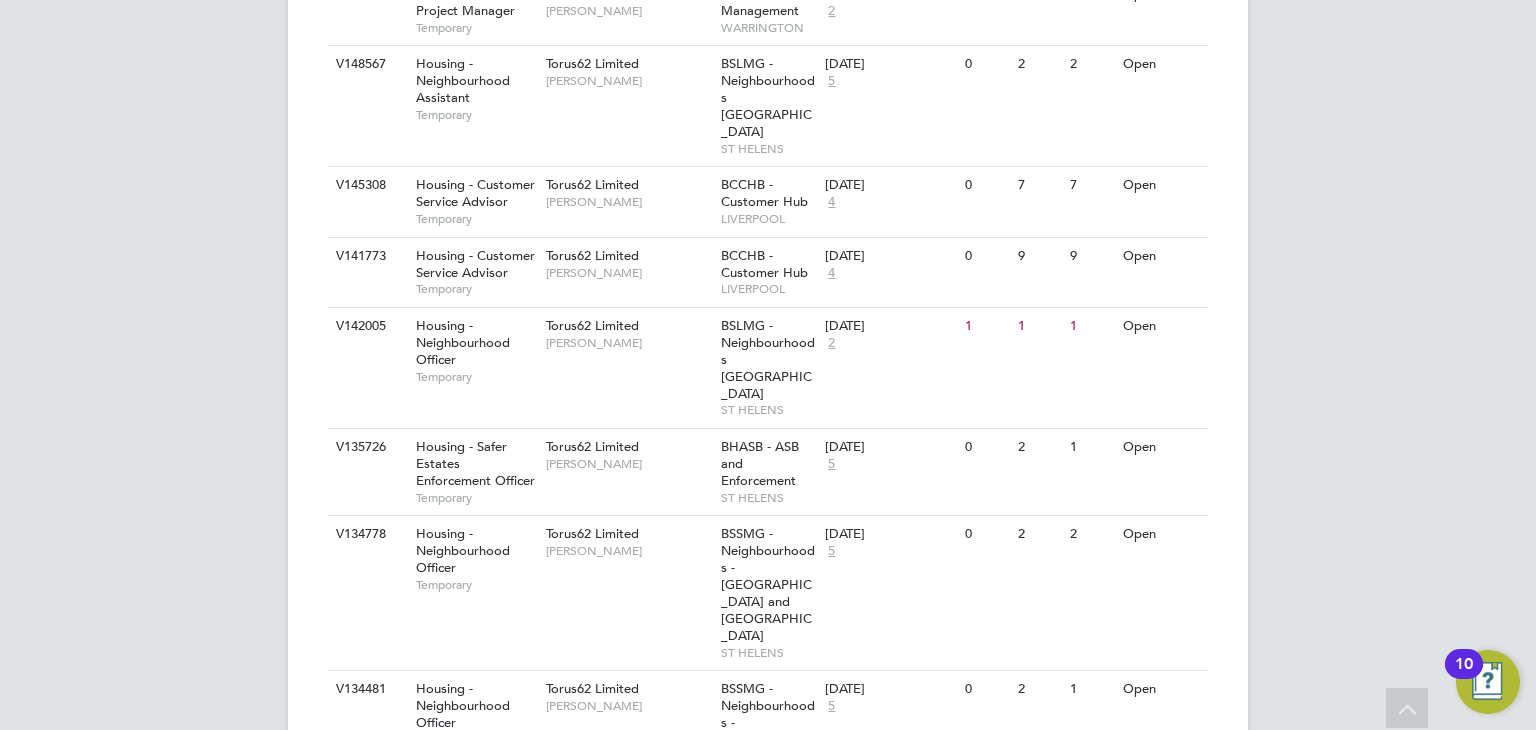 scroll, scrollTop: 4929, scrollLeft: 0, axis: vertical 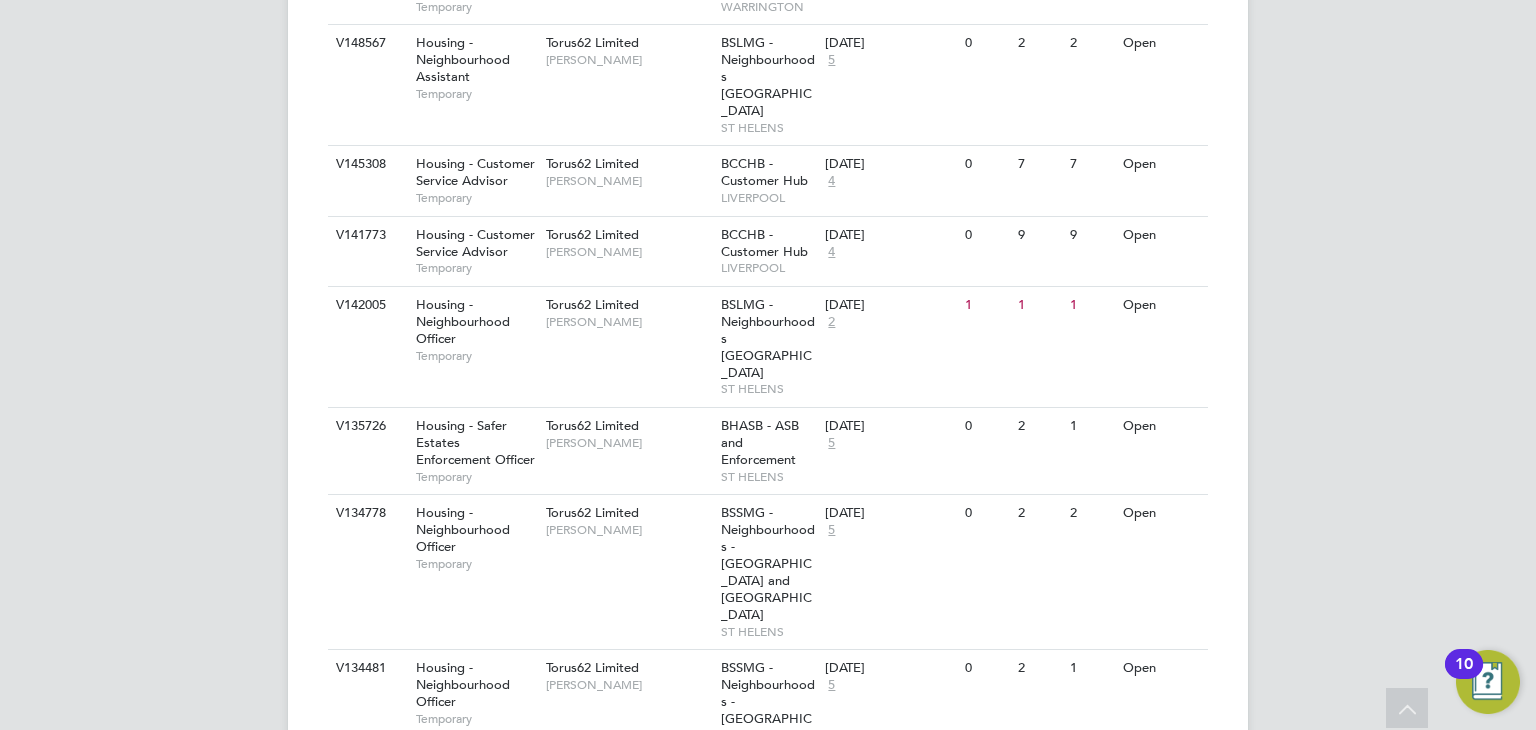 click on "30" 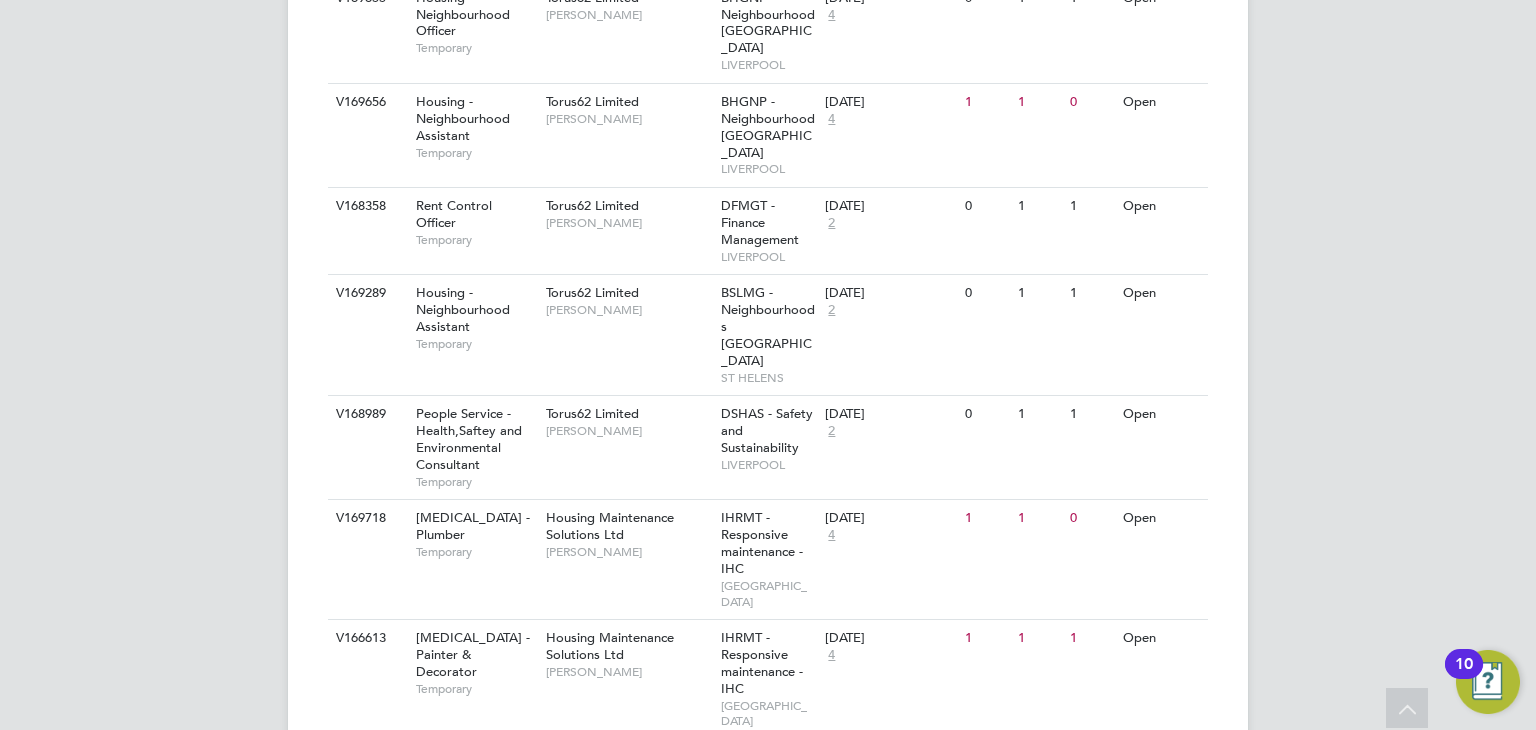 scroll, scrollTop: 7524, scrollLeft: 0, axis: vertical 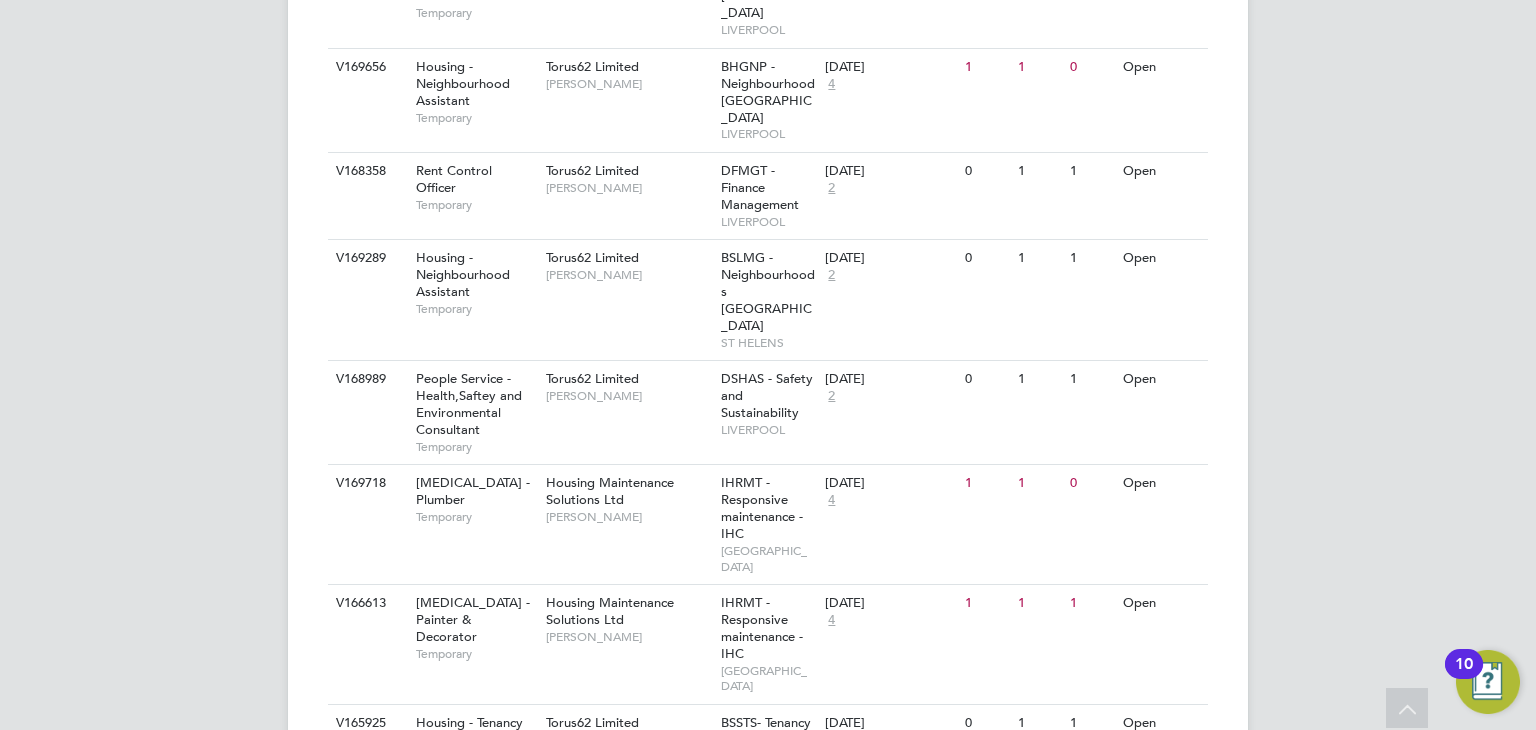 click on "CA   [PERSON_NAME]   Notifications
20   Applications:   Network
Team Members   Businesses   Sites   Workers   Contacts   Current page:   Jobs
Positions   Vacancies   Placements   Timesheets
Timesheets   Expenses   Finance
Invoices & Credit Notes   Statements   Payments   Contract POs   Reports
CIS Reports   Report Downloads   Preferences
My Business   Branding   Notifications   VMS Configurations   Activity Logs
.st0{fill:#C0C1C2;}
Powered by Engage Vacancies New Vacancy Vacancies I follow All Vacancies Client Config     Site     Position     Status   Hiring Manager     Vendor   Start Date
Select date
To
Select date
Showing   90 of  111 Vacancies Hide Closed Vacancies ID  Position / Type   Client Config /" at bounding box center [768, -2884] 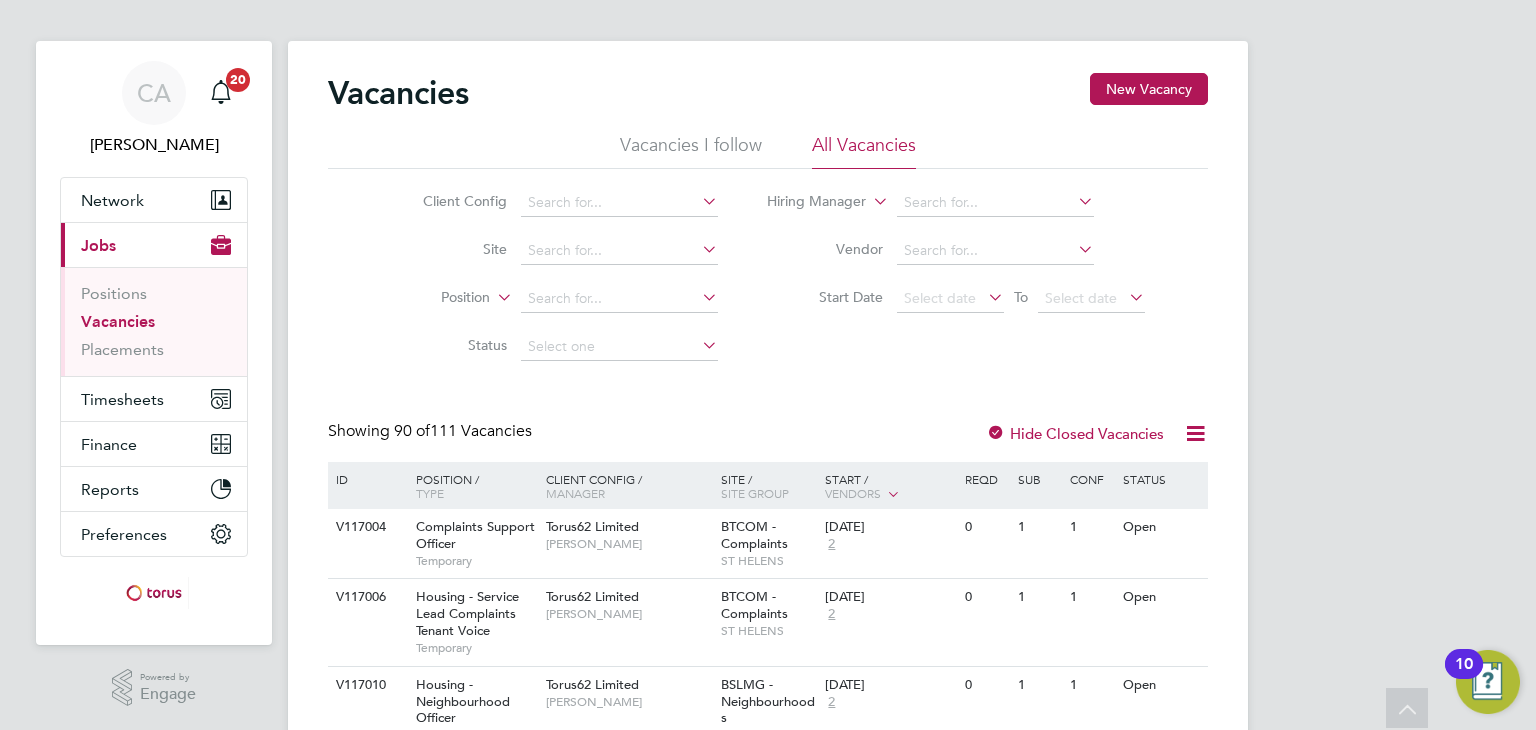 scroll, scrollTop: 0, scrollLeft: 0, axis: both 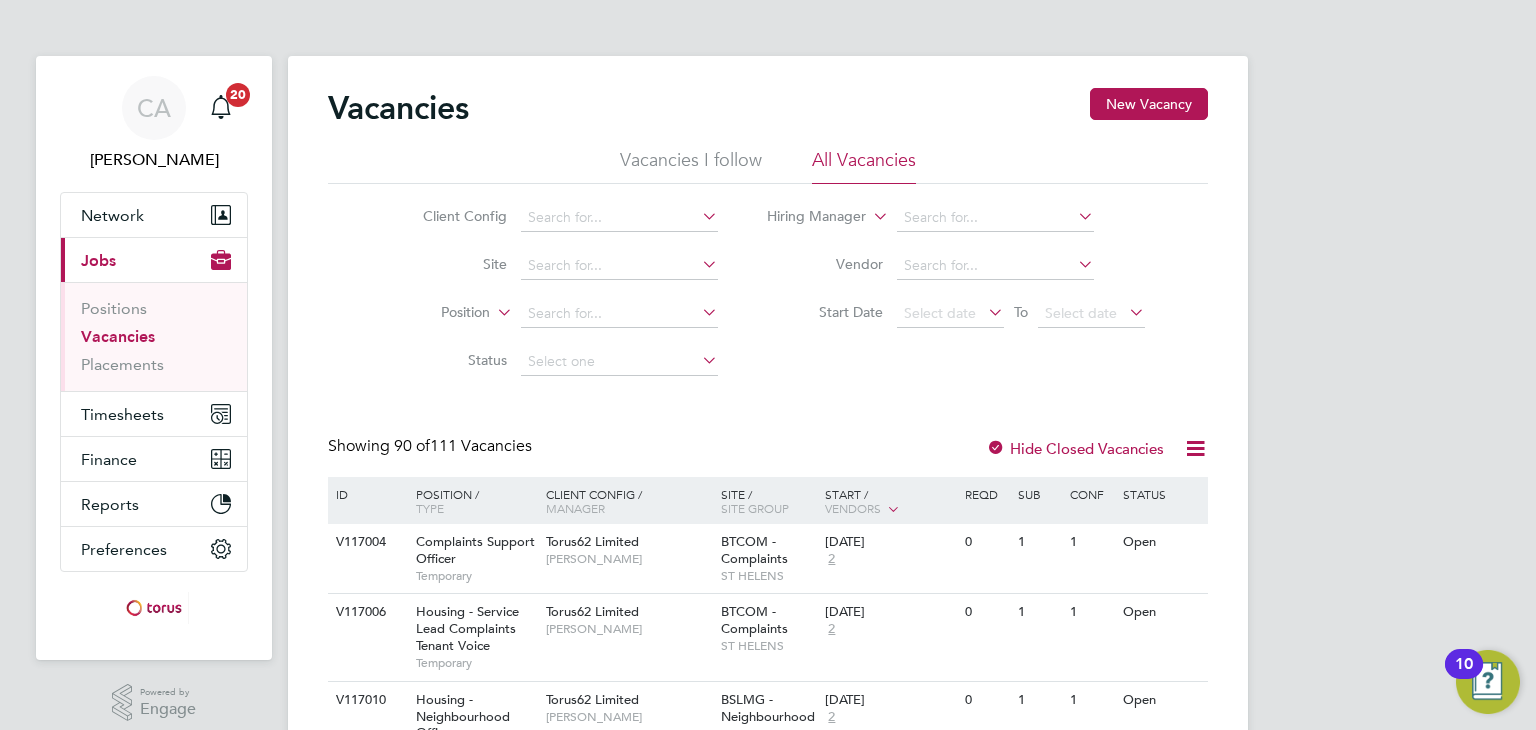 click on "Vacancies I follow" 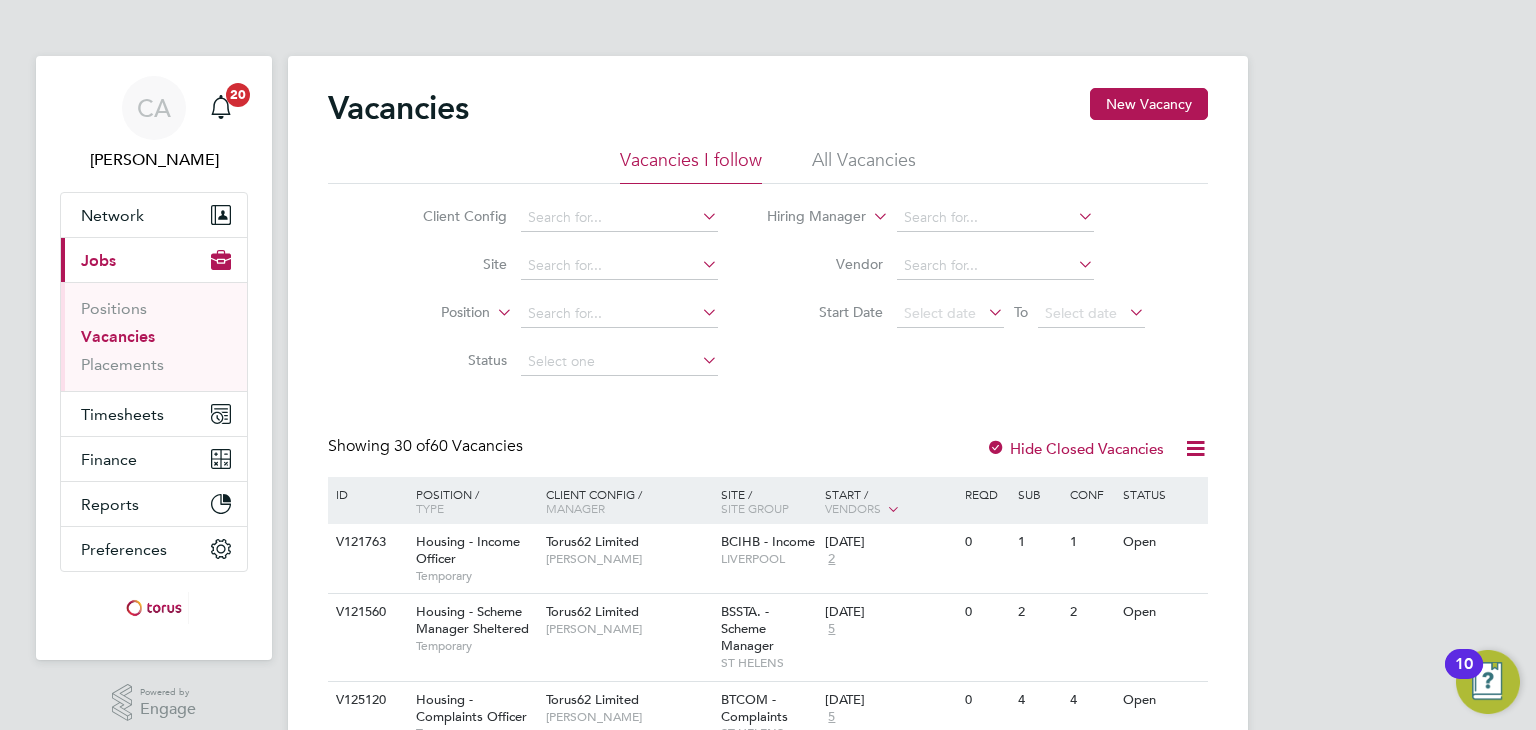 click on "Client Config     Site     Position     Status   Hiring Manager     Vendor   Start Date
Select date
To
Select date" 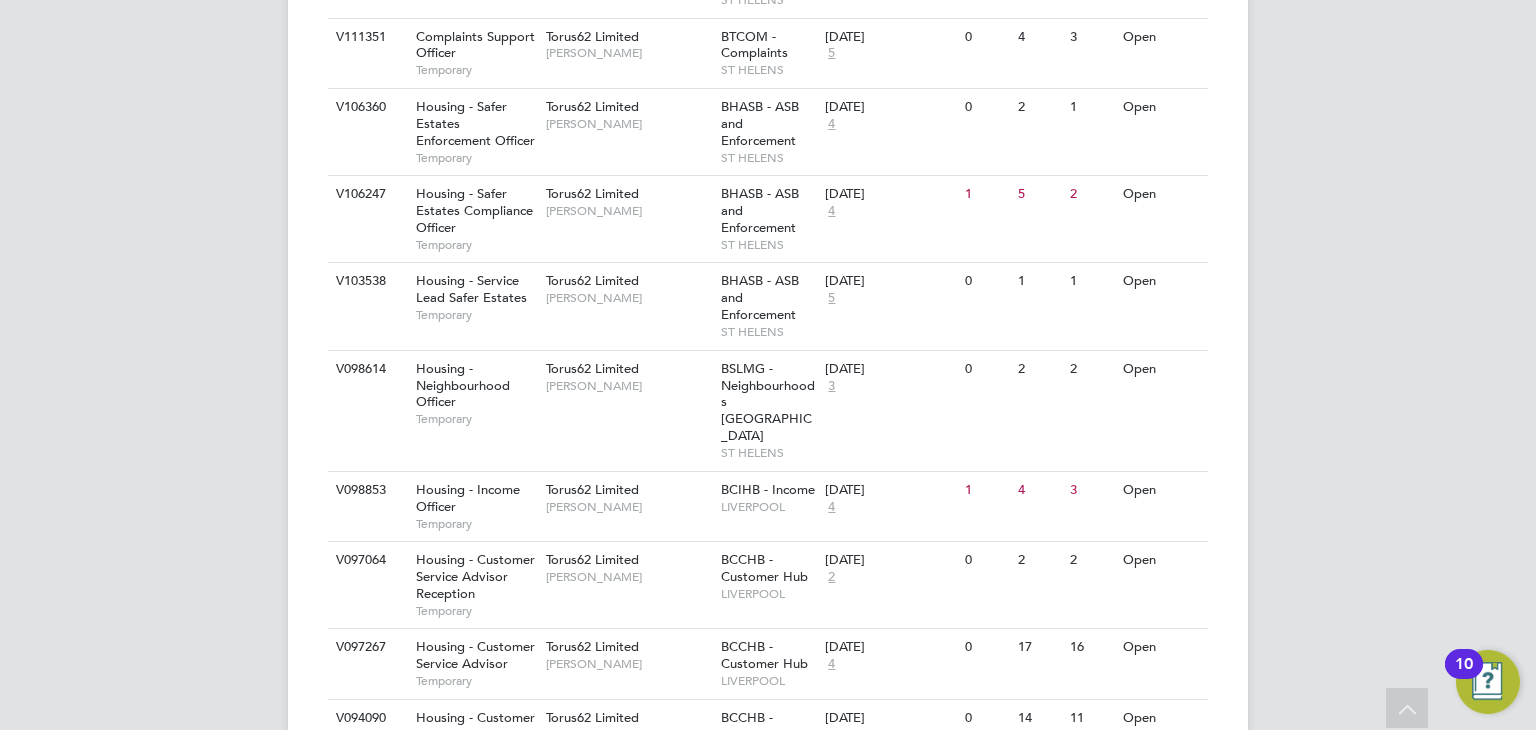 scroll, scrollTop: 2420, scrollLeft: 0, axis: vertical 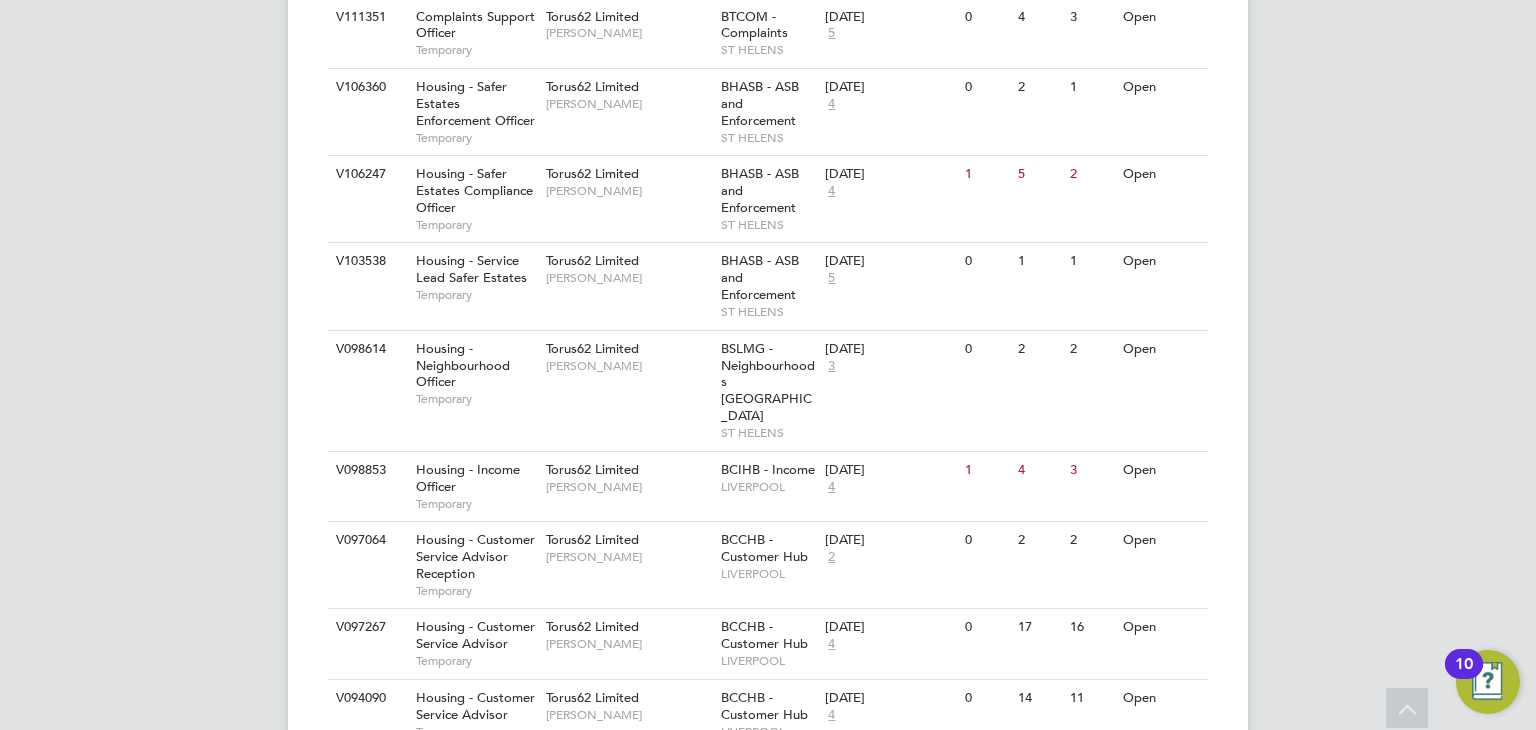 click on "30" 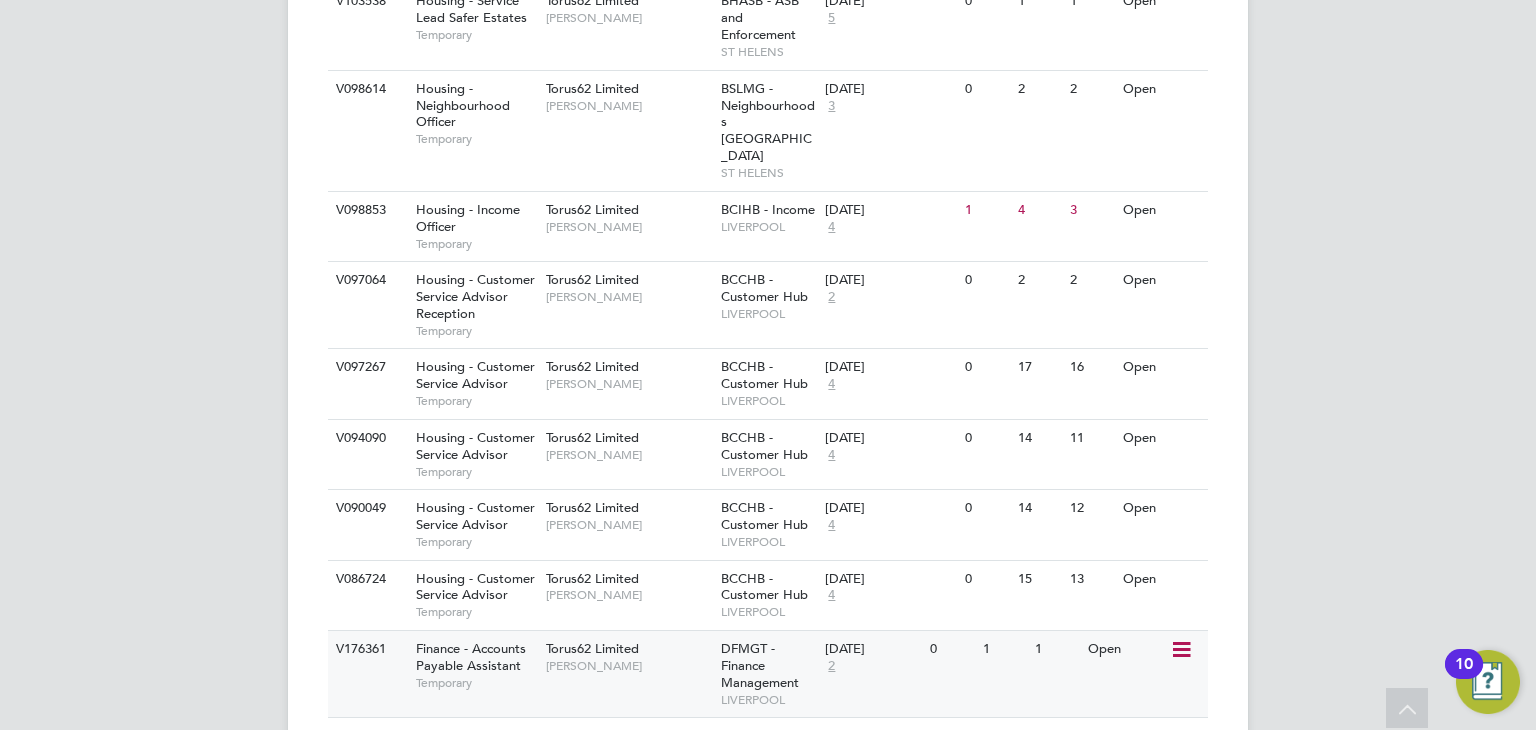 scroll, scrollTop: 2720, scrollLeft: 0, axis: vertical 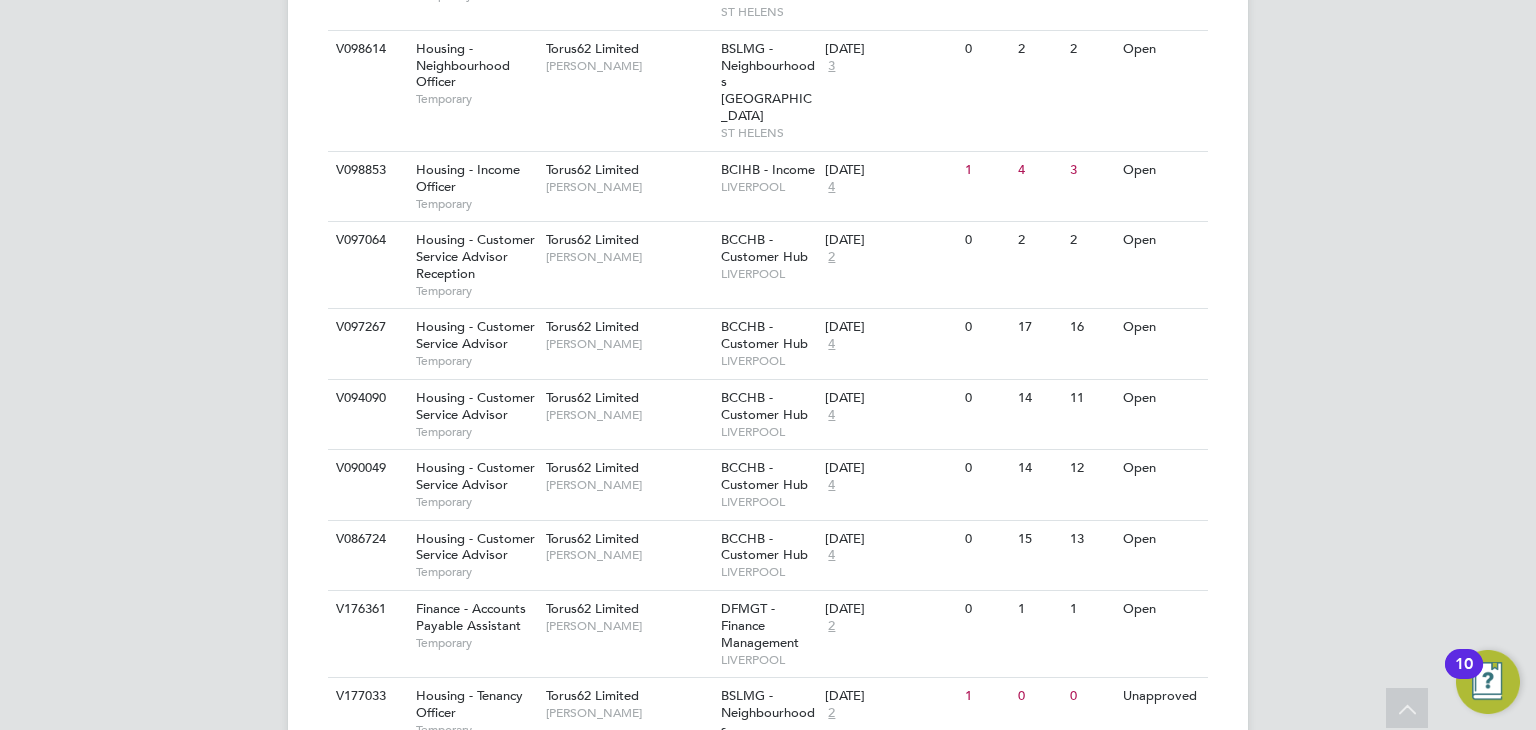 click on "Housing - Safer Estates Enforcement Officer" 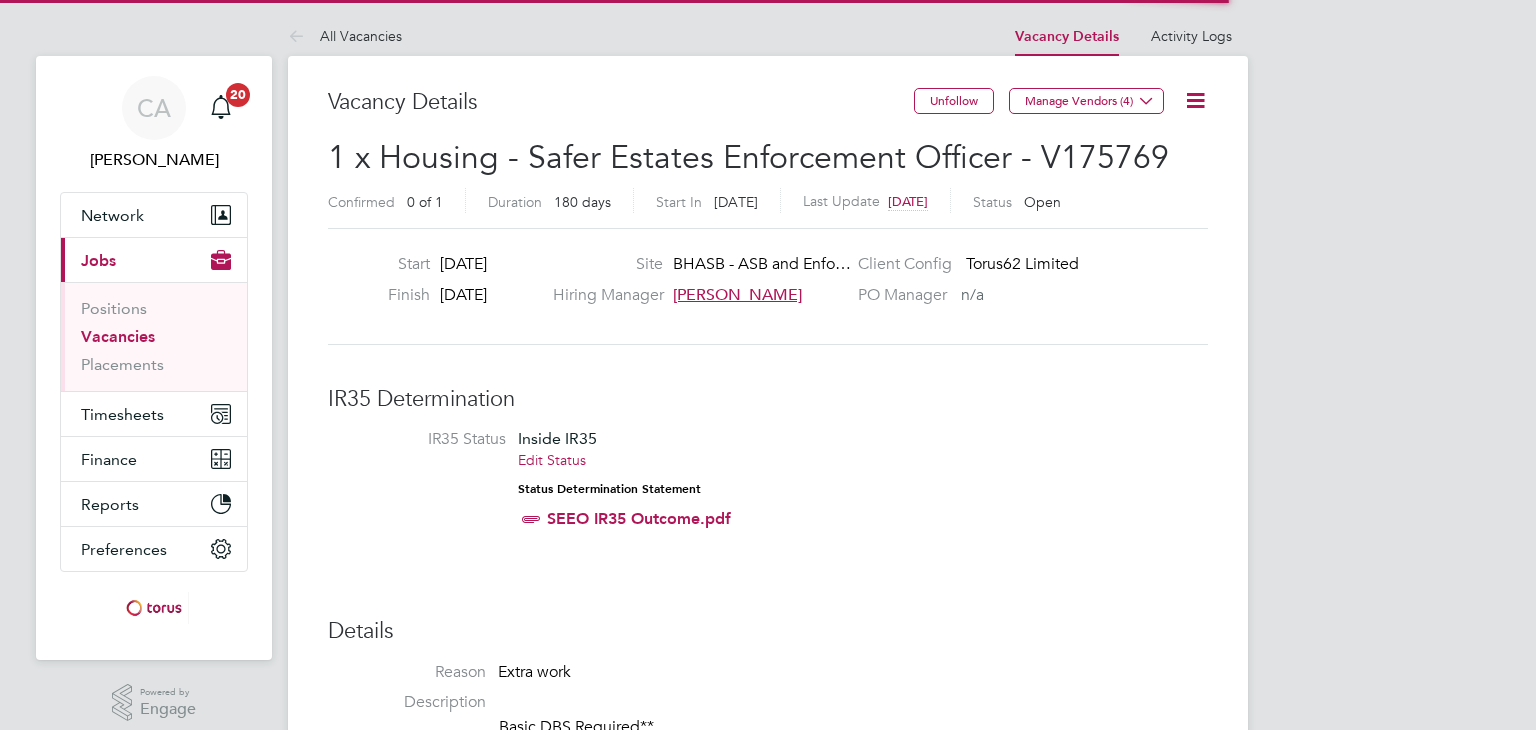 scroll, scrollTop: 0, scrollLeft: 0, axis: both 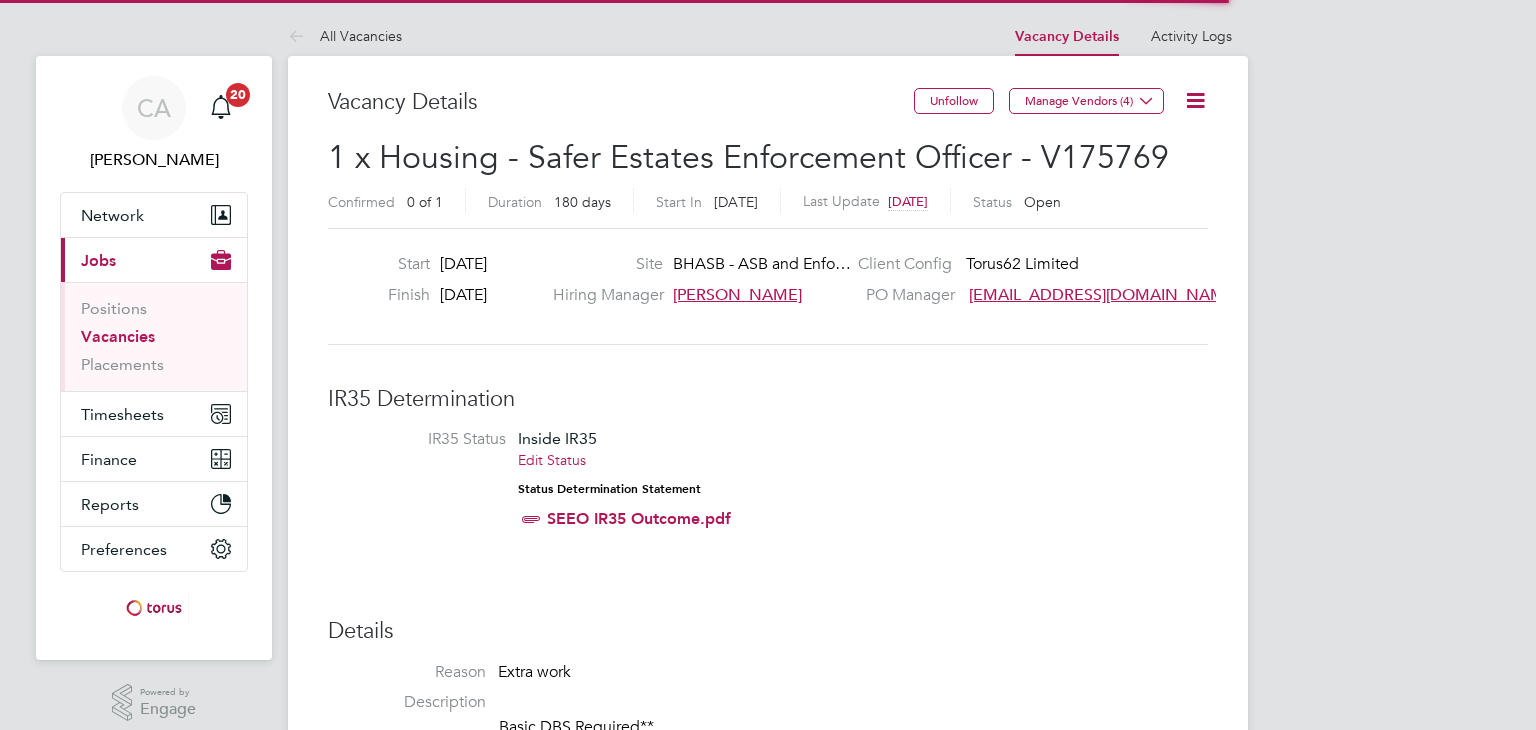 click on "IR35 Status Inside IR35 Edit Status Status Determination Statement   SEEO IR35 Outcome.pdf" at bounding box center (768, 483) 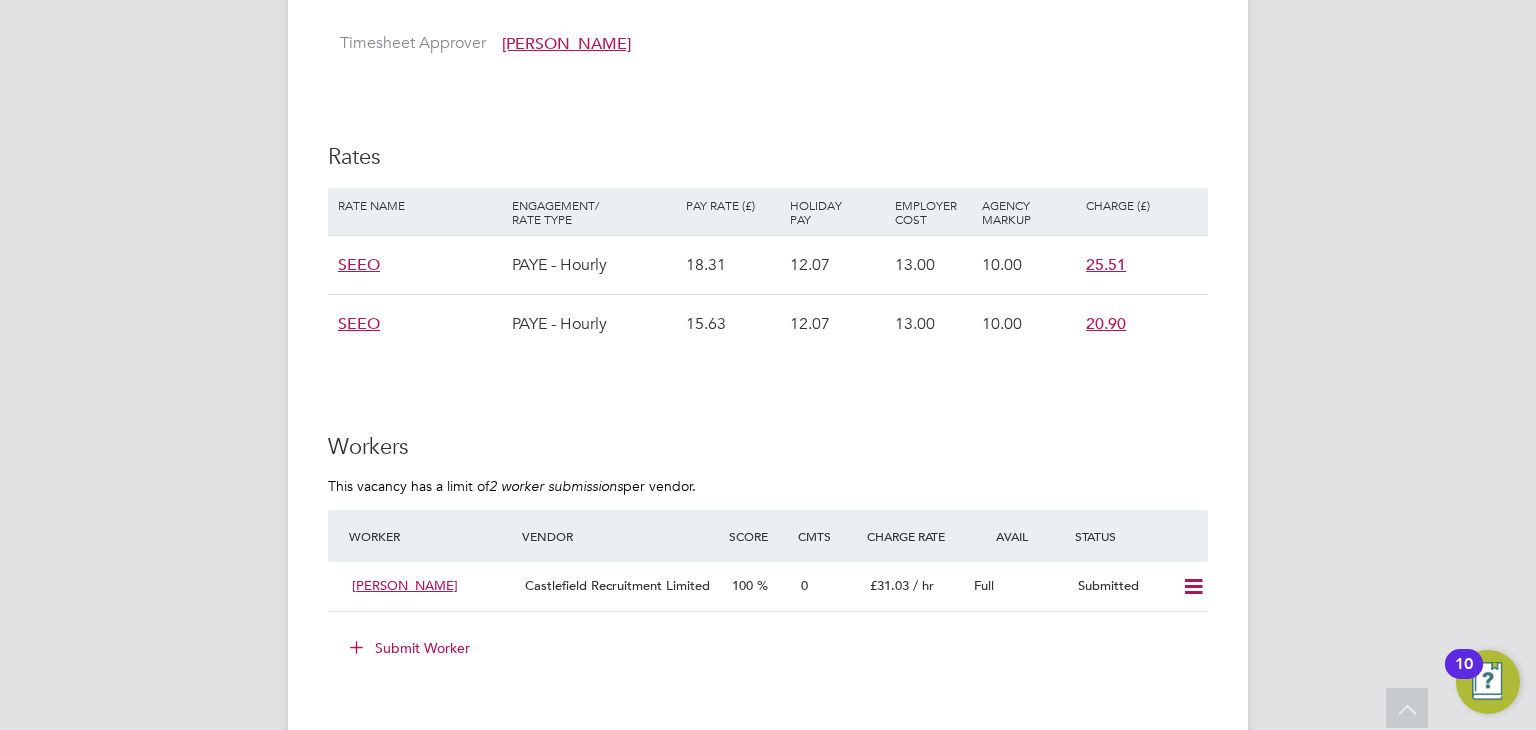 scroll, scrollTop: 1120, scrollLeft: 0, axis: vertical 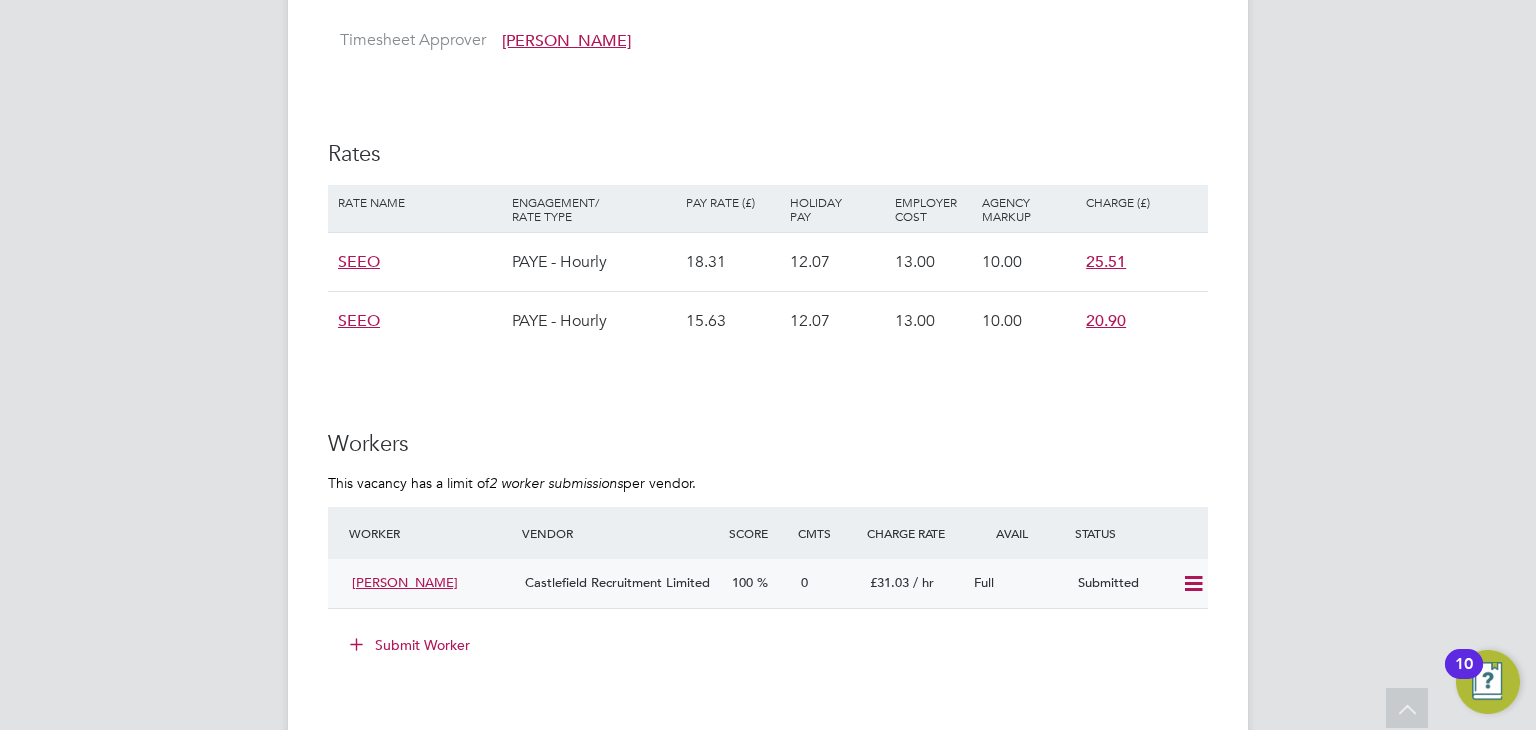click 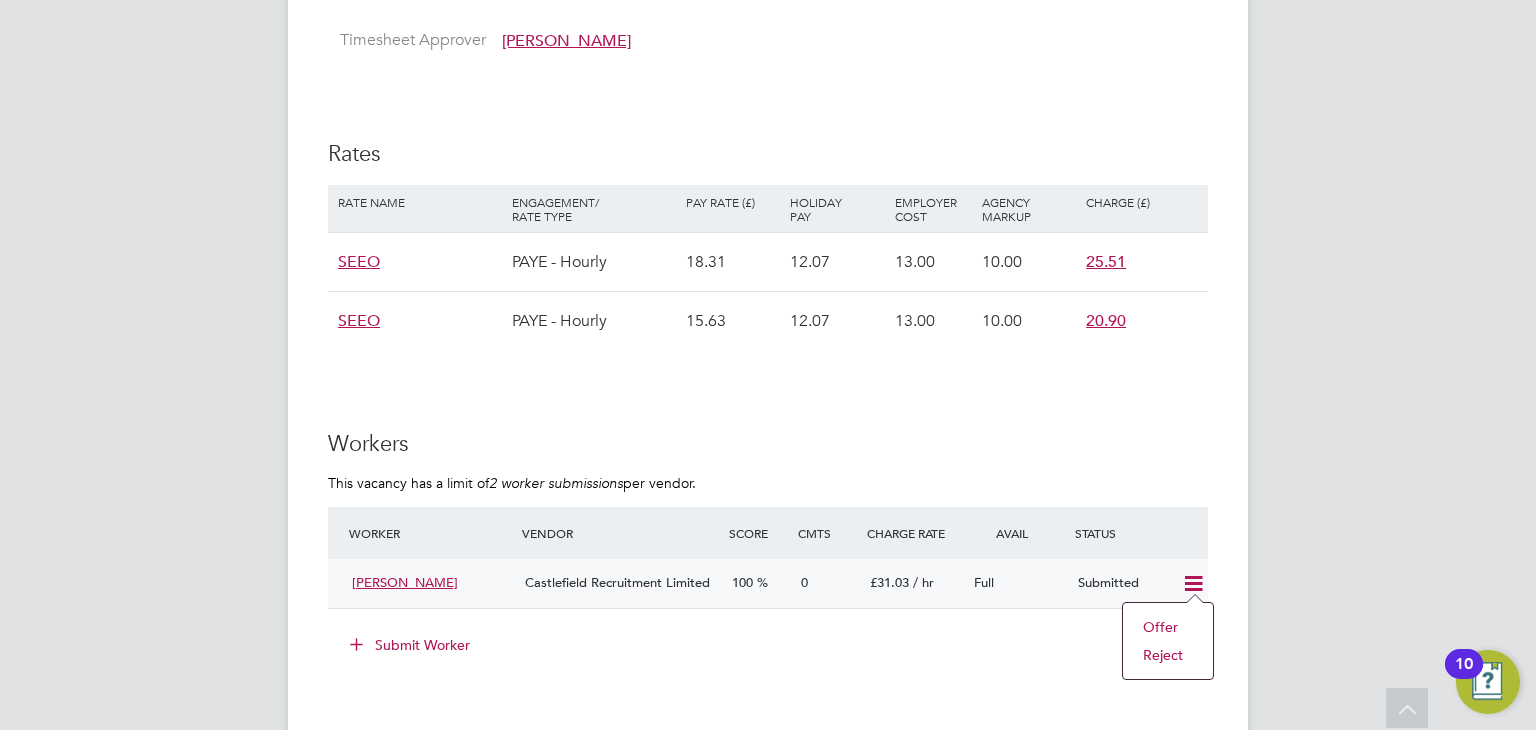 click on "Offer" 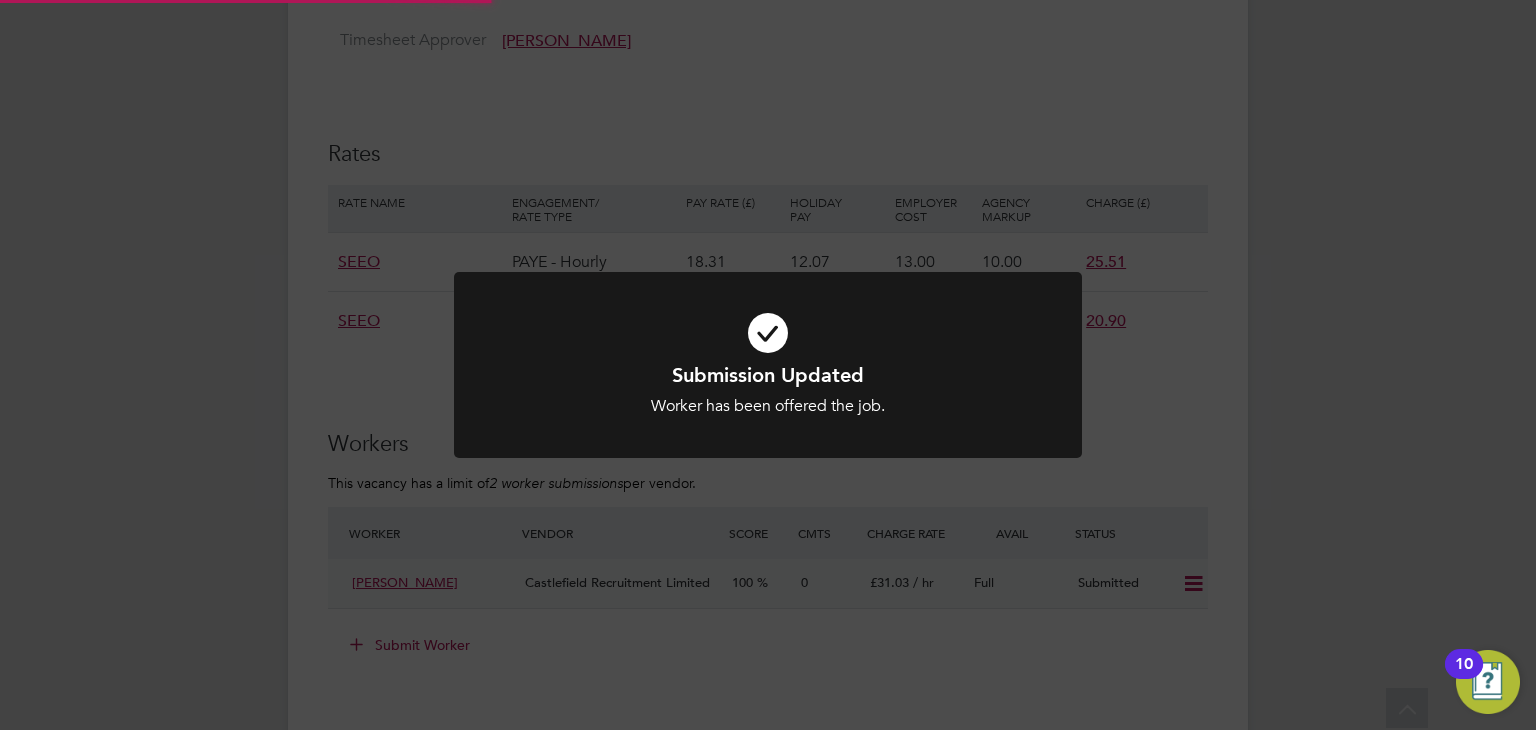 scroll, scrollTop: 0, scrollLeft: 0, axis: both 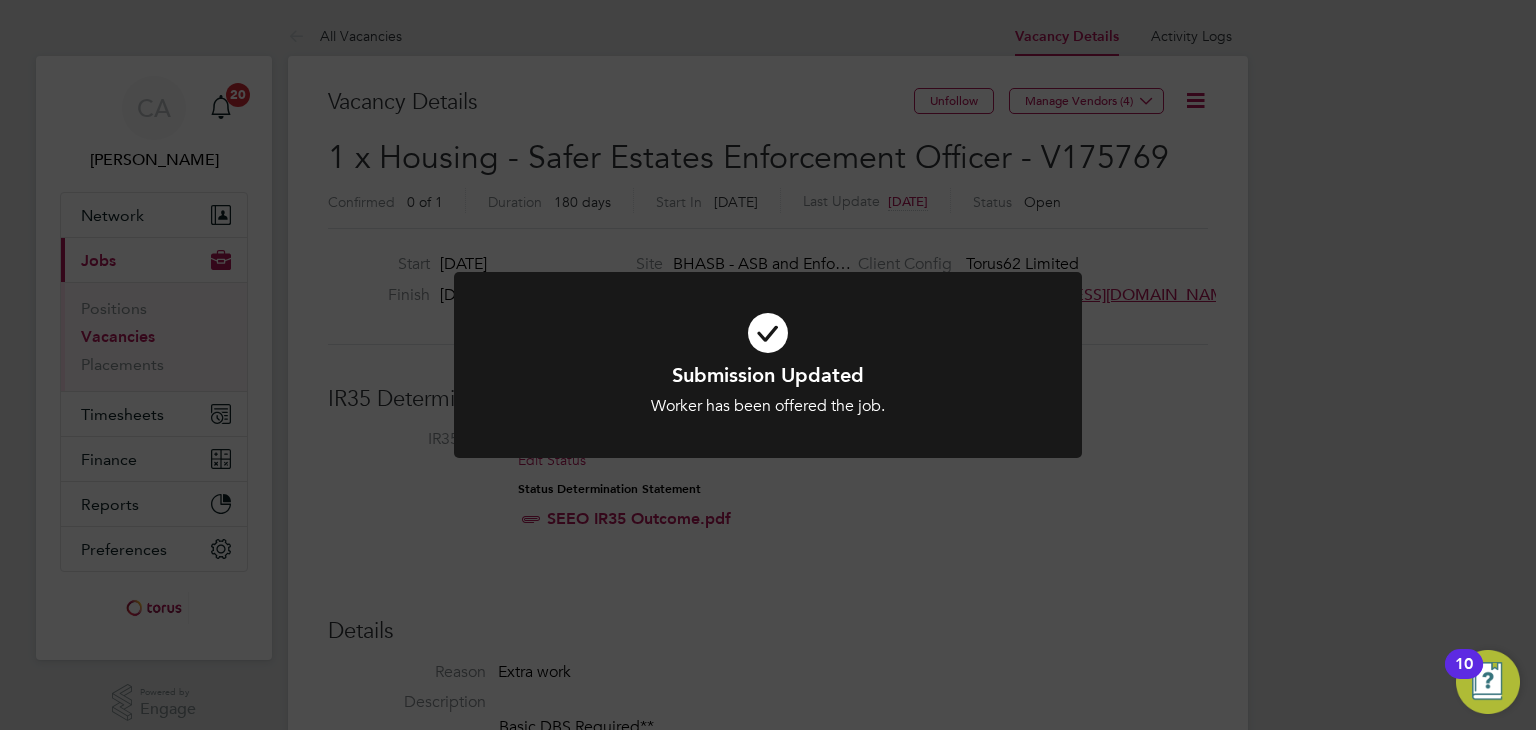 click on "Submission Updated Worker has been offered the job. Cancel Okay" 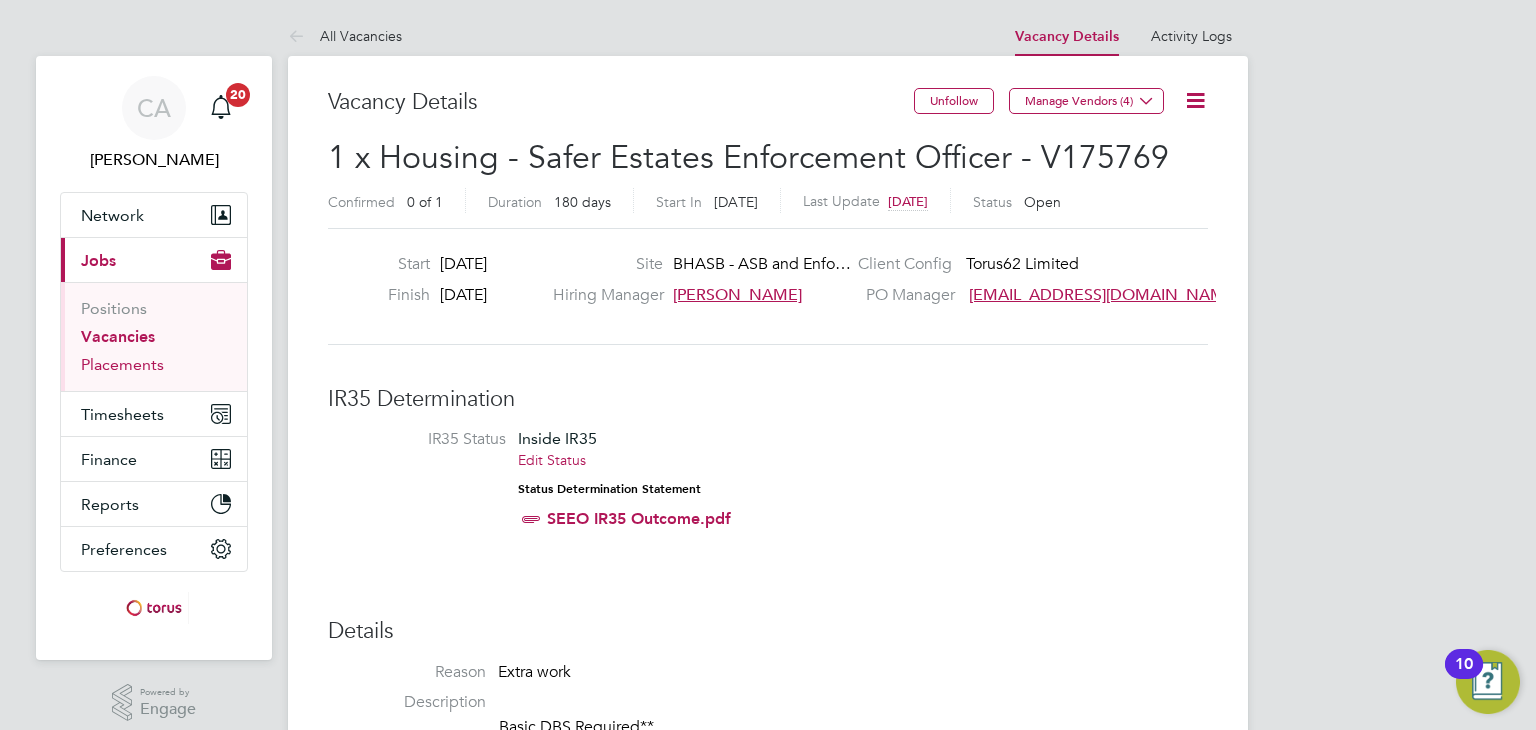 click on "Placements" at bounding box center (122, 364) 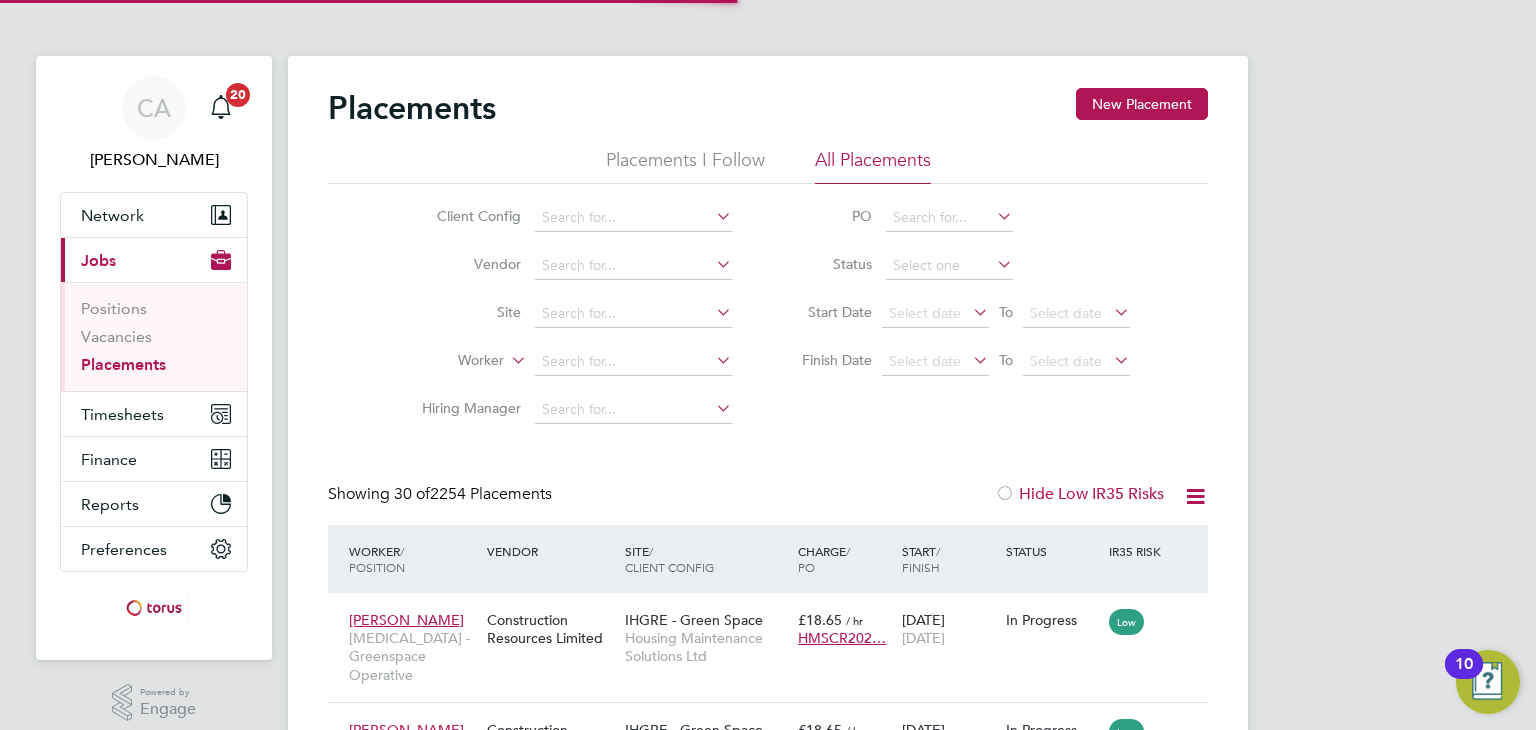 scroll, scrollTop: 10, scrollLeft: 9, axis: both 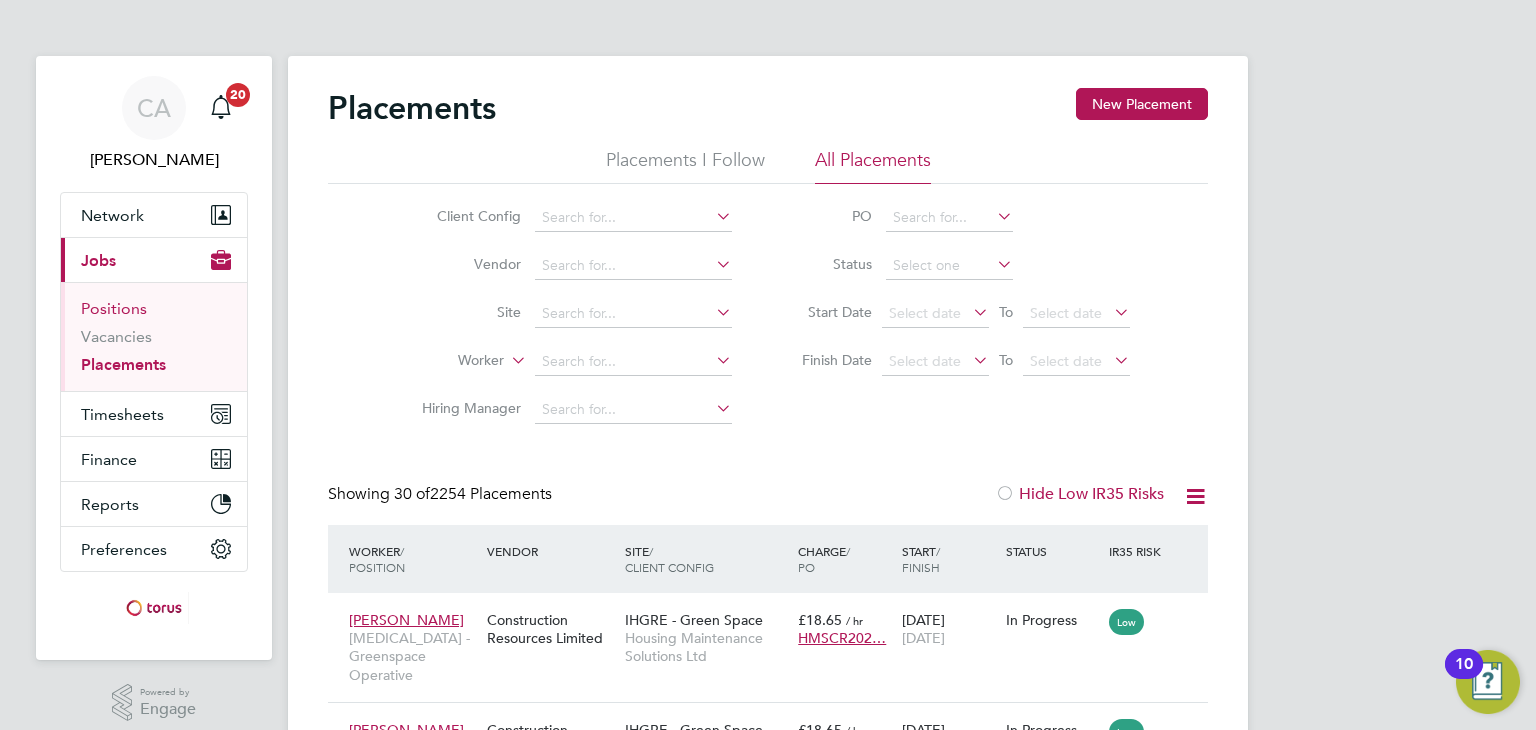 click on "Positions" at bounding box center [114, 308] 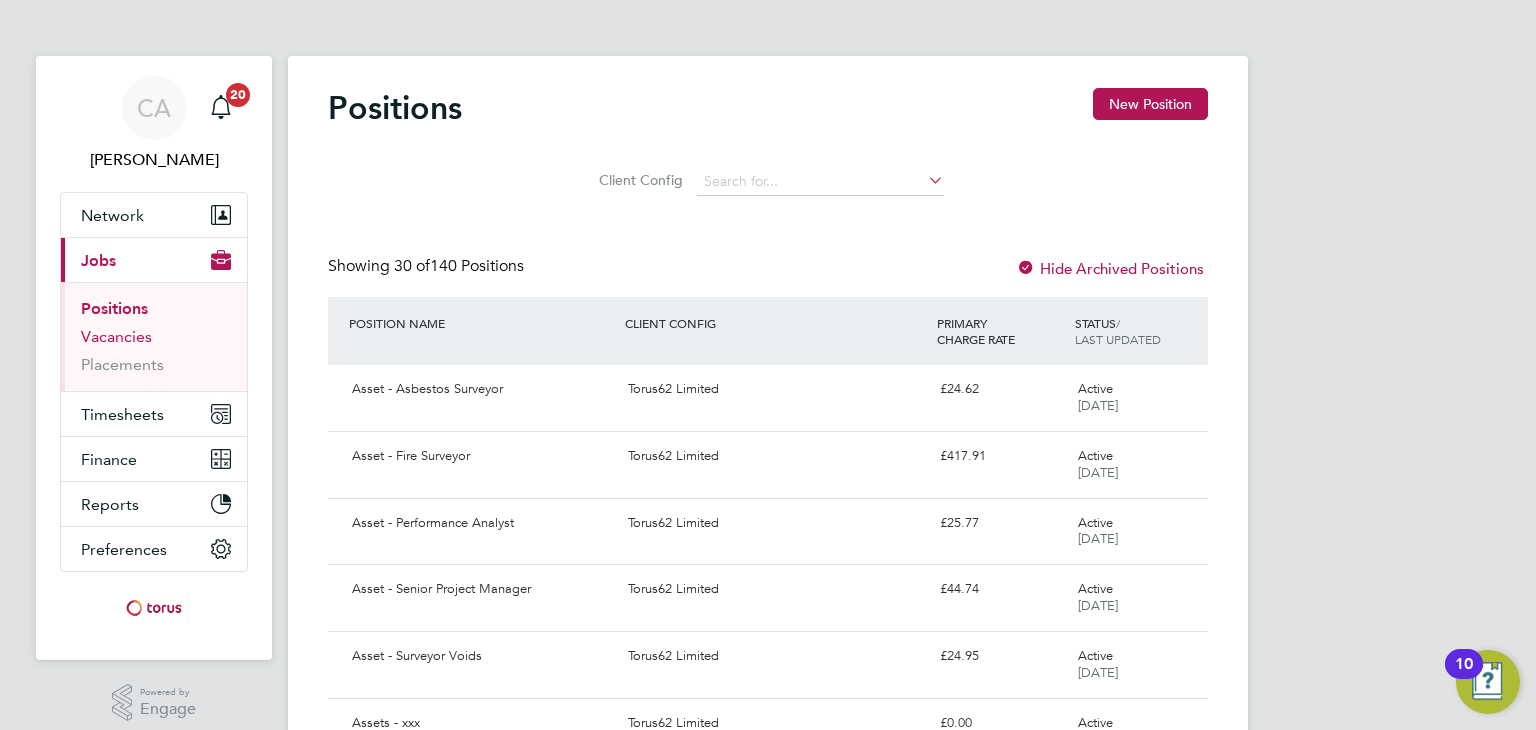 click on "Vacancies" at bounding box center [116, 336] 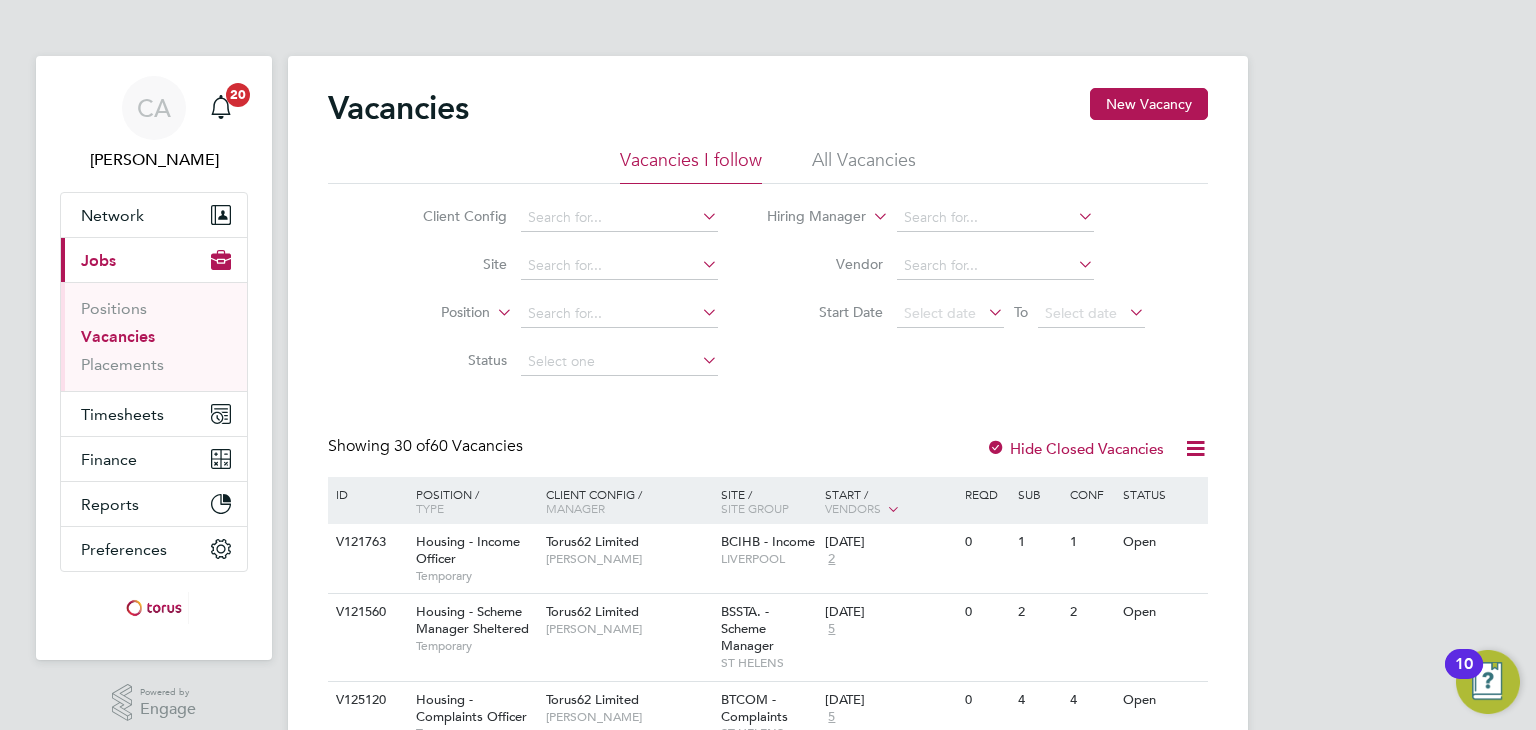 click on "CA   Catherine Arnold   Notifications
20   Applications:   Network
Team Members   Businesses   Sites   Workers   Contacts   Current page:   Jobs
Positions   Vacancies   Placements   Timesheets
Timesheets   Expenses   Finance
Invoices & Credit Notes   Statements   Payments   Contract POs   Reports
CIS Reports   Report Downloads   Preferences
My Business   Branding   Notifications   VMS Configurations   Activity Logs
.st0{fill:#C0C1C2;}
Powered by Engage Vacancies New Vacancy Vacancies I follow All Vacancies Client Config     Site     Position     Status   Hiring Manager     Vendor   Start Date
Select date
To
Select date
Showing   30 of  60 Vacancies Hide Closed Vacancies ID  Position / Type   Client Config /" at bounding box center [768, 1721] 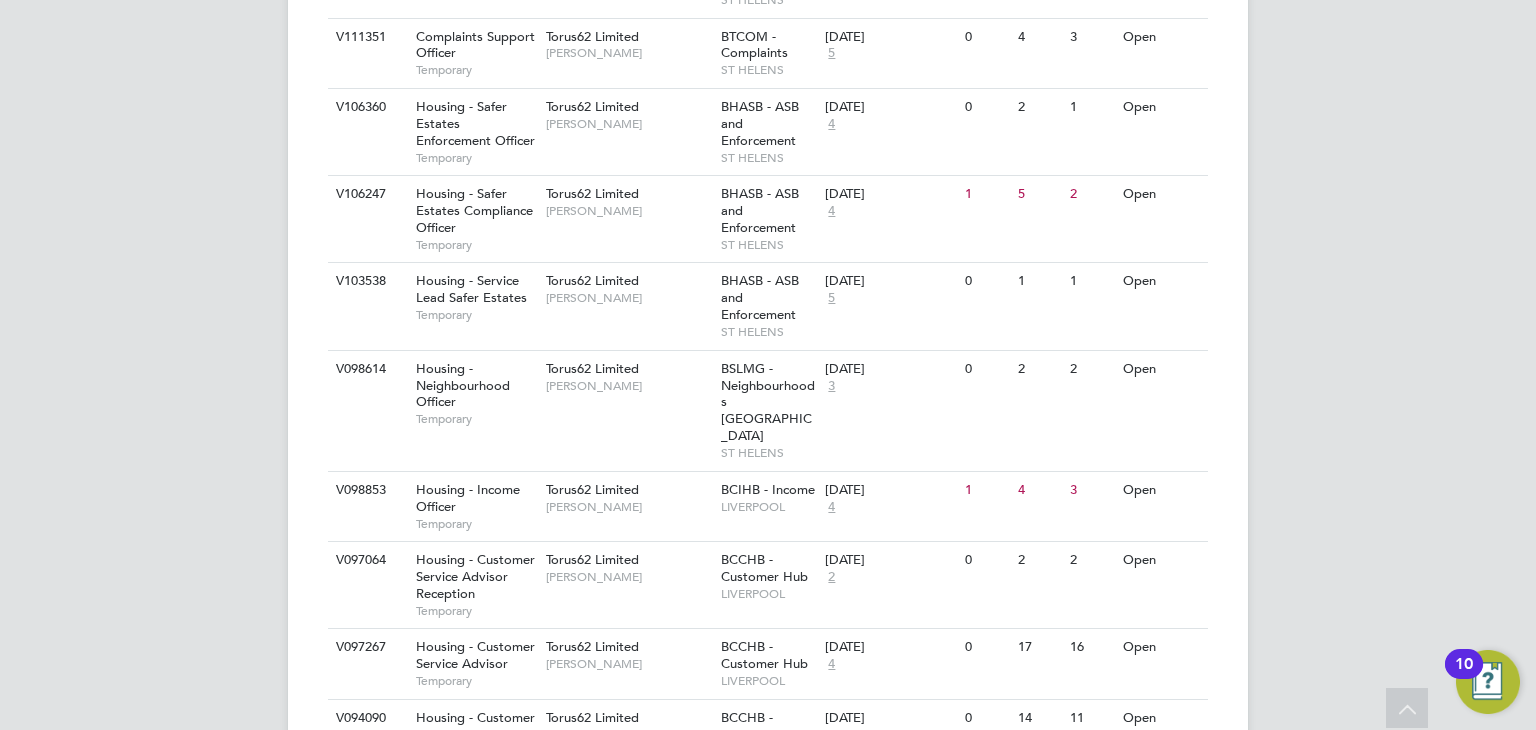 click on "30" 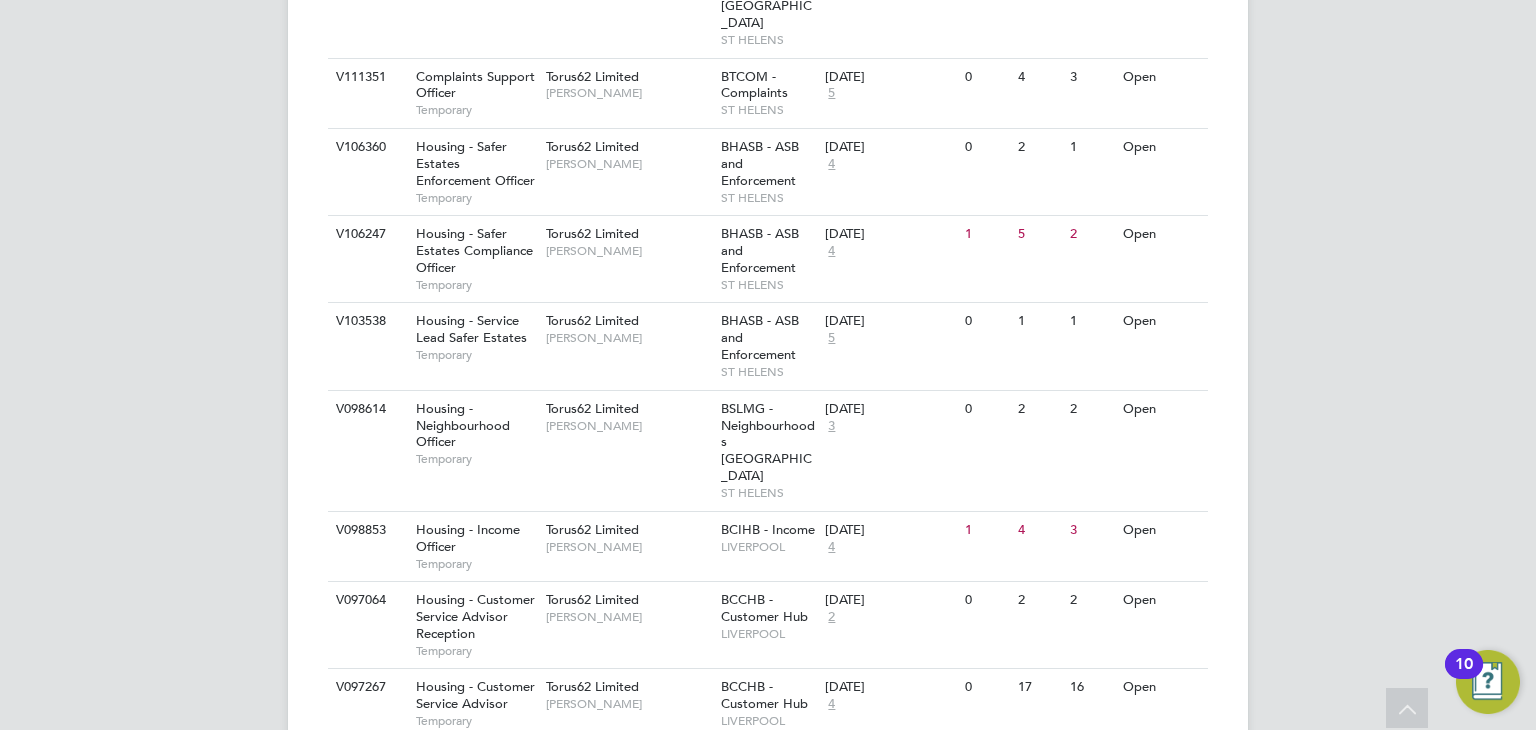 click on "CA   Catherine Arnold   Notifications
20   Applications:   Network
Team Members   Businesses   Sites   Workers   Contacts   Current page:   Jobs
Positions   Vacancies   Placements   Timesheets
Timesheets   Expenses   Finance
Invoices & Credit Notes   Statements   Payments   Contract POs   Reports
CIS Reports   Report Downloads   Preferences
My Business   Branding   Notifications   VMS Configurations   Activity Logs
.st0{fill:#C0C1C2;}
Powered by Engage Vacancies New Vacancy Vacancies I follow All Vacancies Client Config     Site     Position     Status   Hiring Manager     Vendor   Start Date
Select date
To
Select date
Showing   60 of  60 Vacancies Hide Closed Vacancies ID  Position / Type   Client Config /" at bounding box center (768, 868) 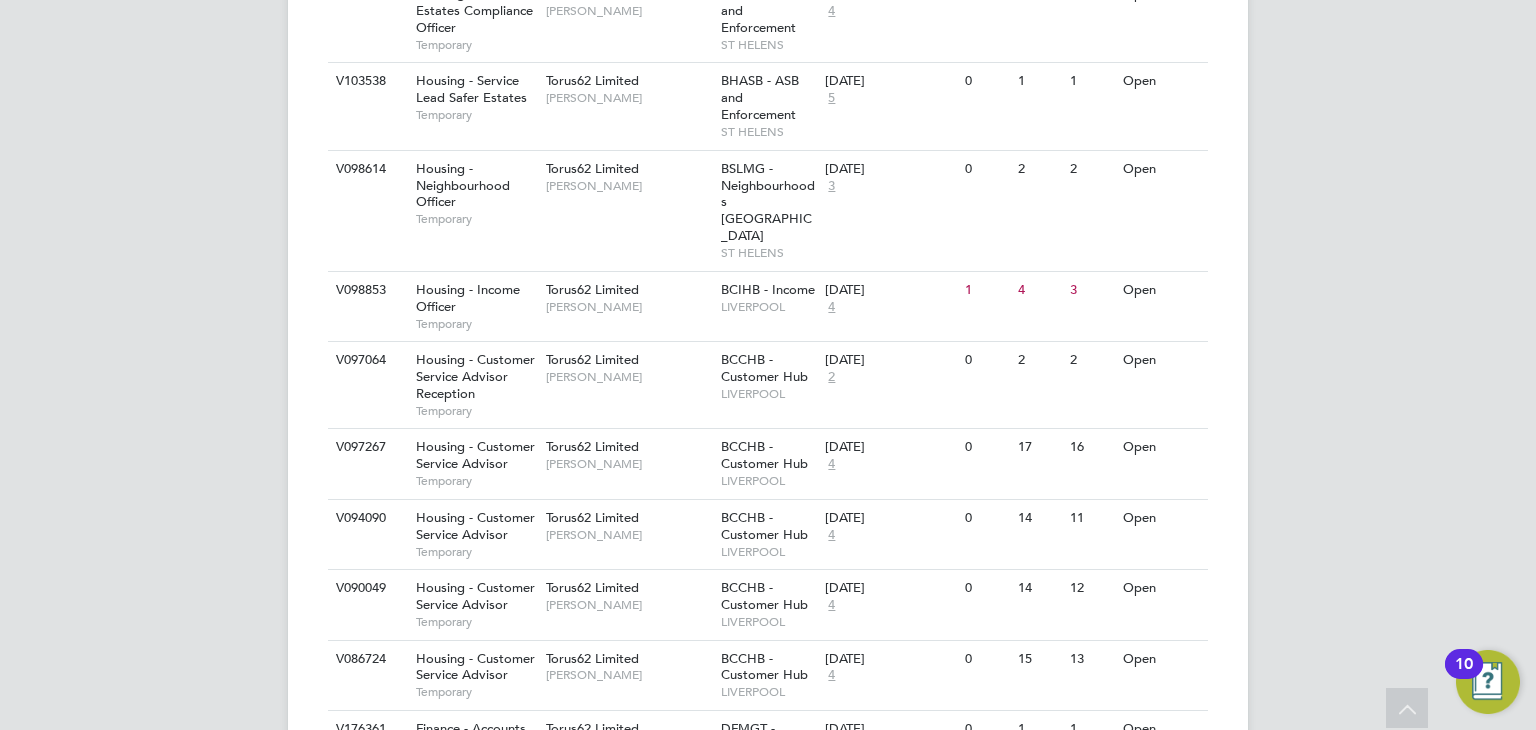 click on "Torus62 Limited   Geraldine Rice" 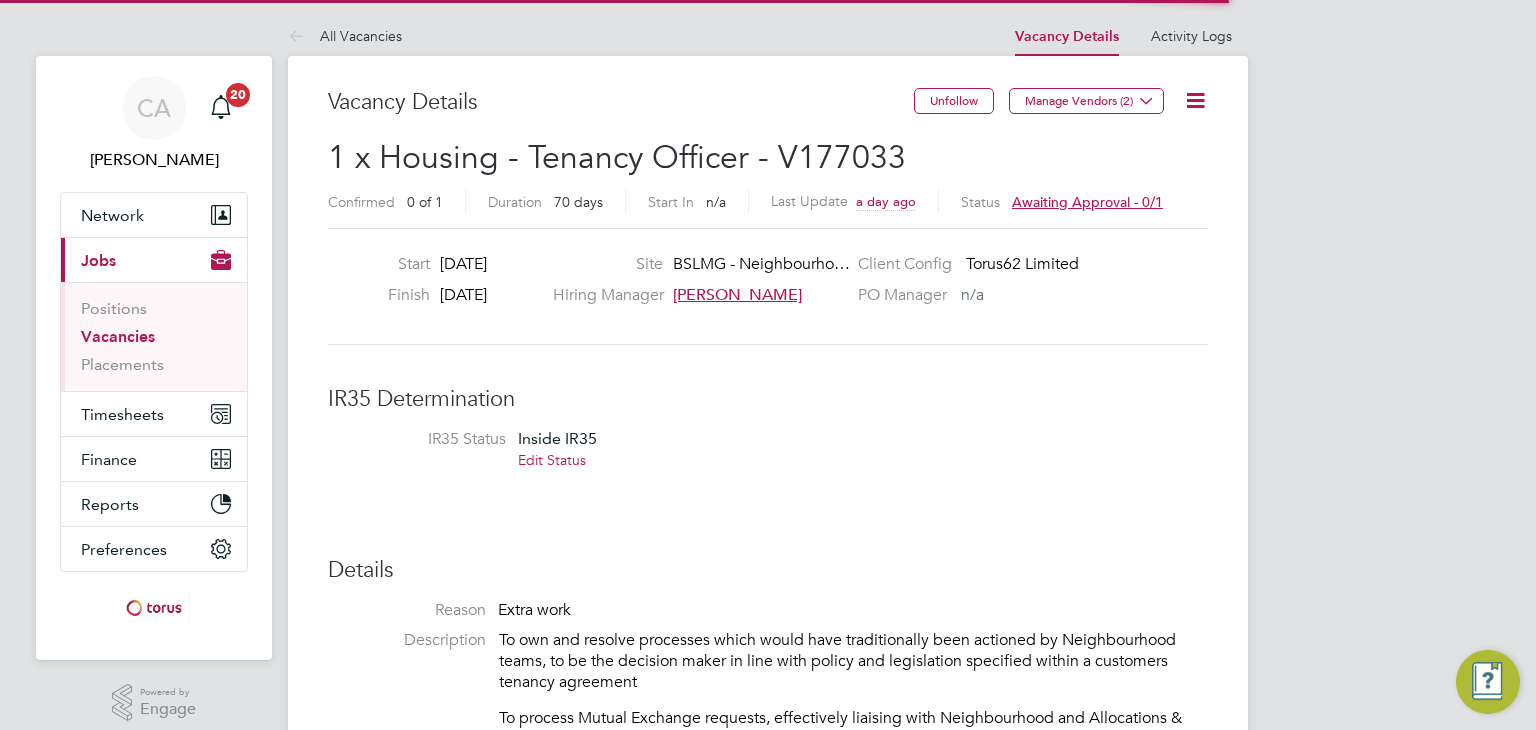 scroll, scrollTop: 0, scrollLeft: 0, axis: both 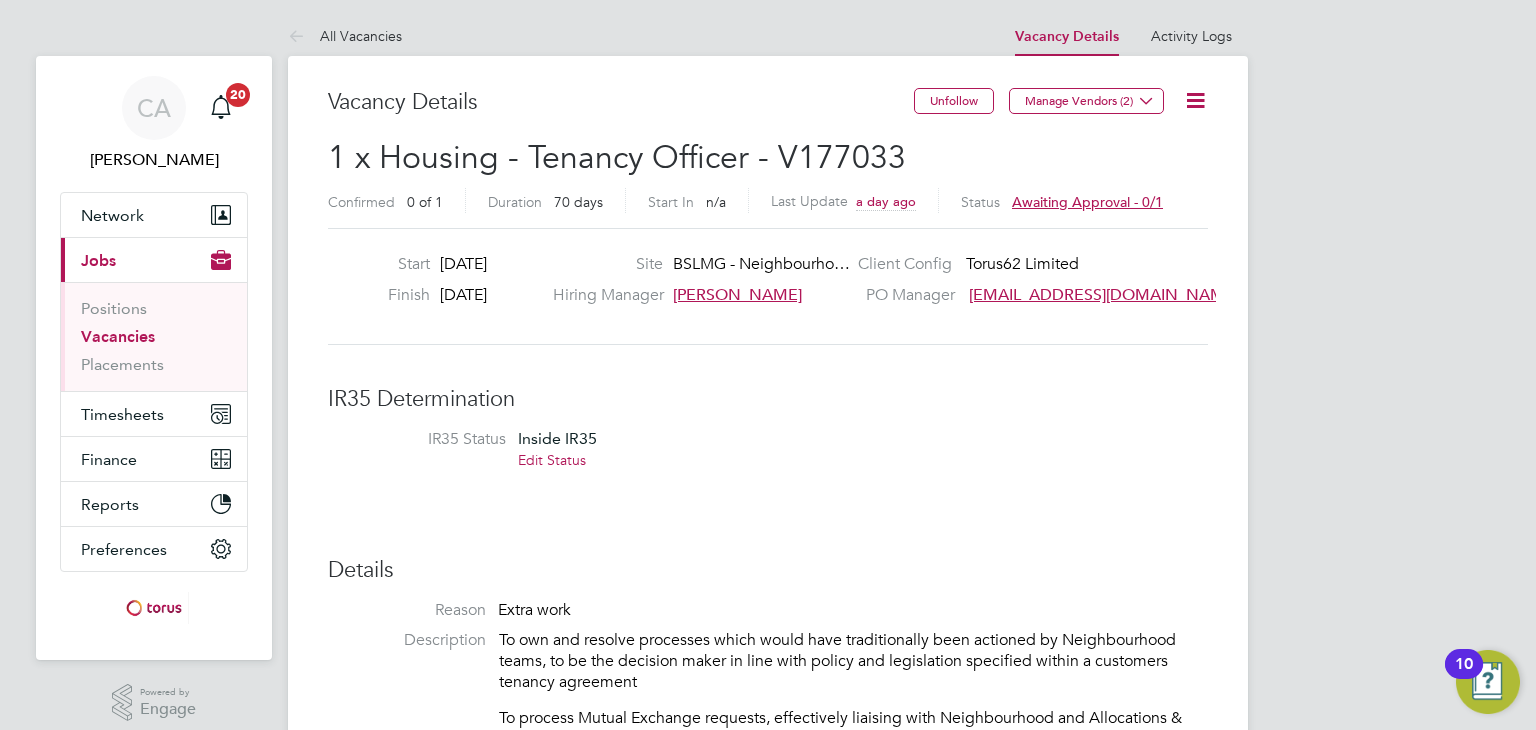 click 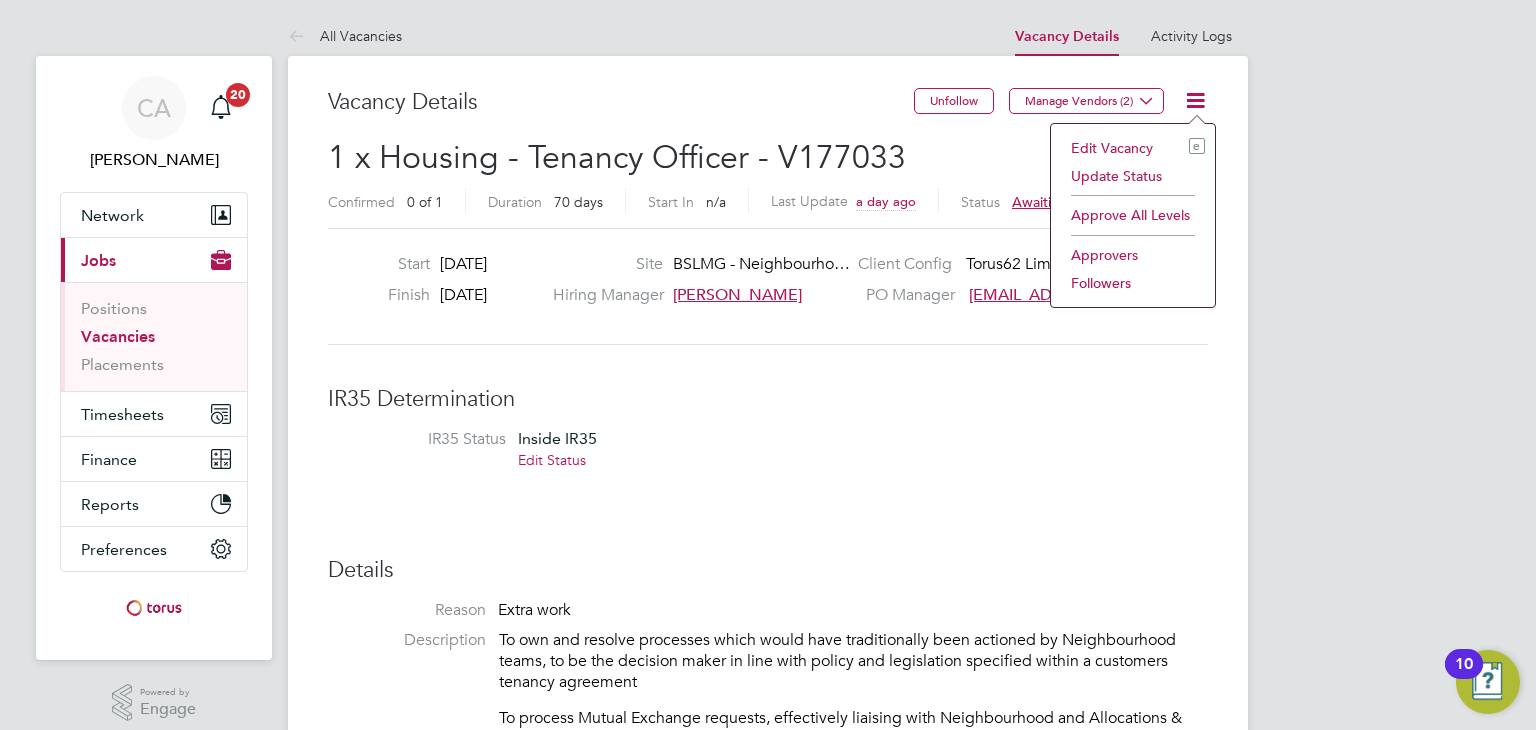 click on "Edit Vacancy e" 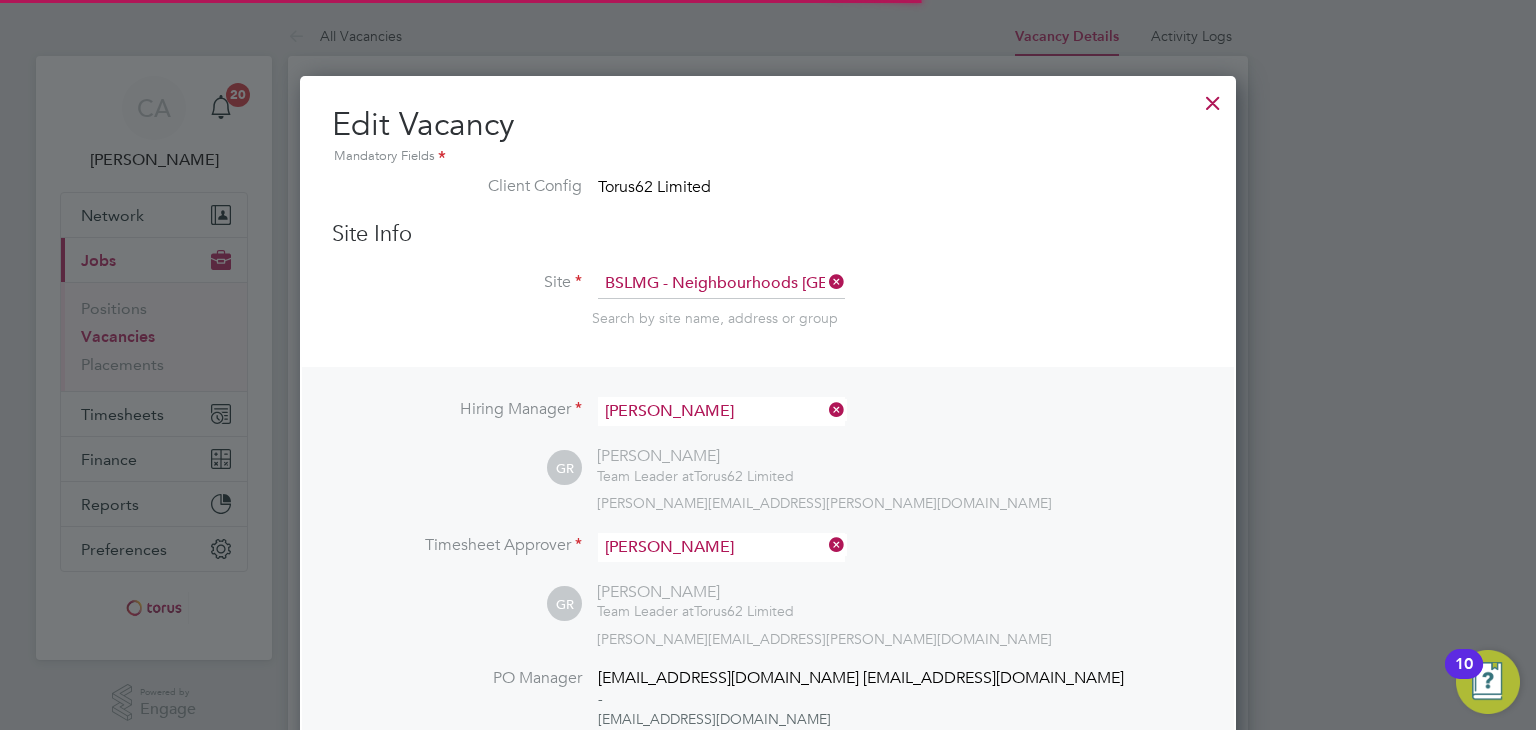 scroll, scrollTop: 10, scrollLeft: 10, axis: both 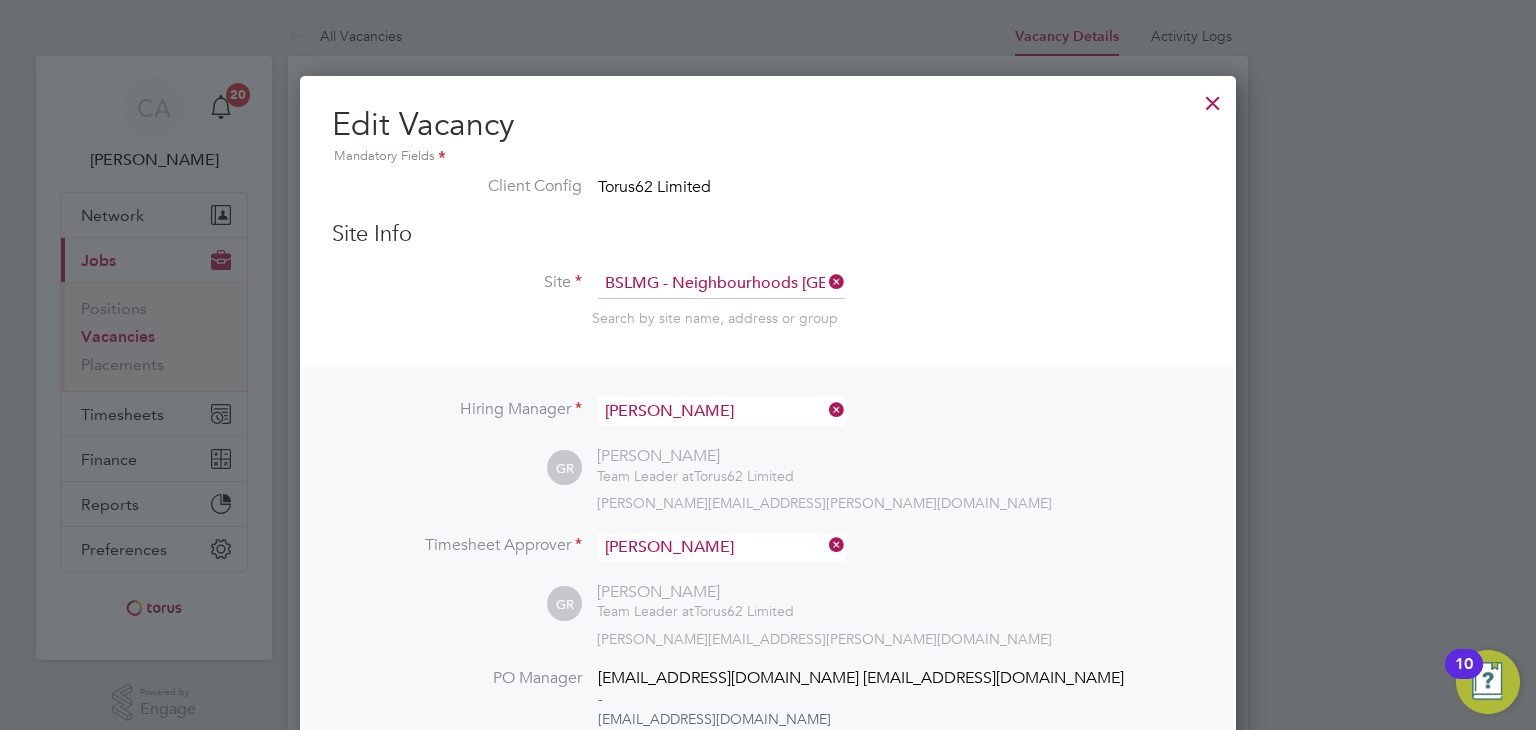 click on "Hiring Manager   Geraldine Rice GR Geraldine Rice Team Leader at  Torus62 Limited   geraldine.rice@torus.co.uk Timesheet Approver   Geraldine Rice GR Geraldine Rice Team Leader at  Torus62 Limited   geraldine.rice@torus.co.uk PO Manager   working@torus.co.uk working@torus.co.uk - working@torus.co.uk Site Contact   Geraldine Rice Site Contact Number" at bounding box center (768, 618) 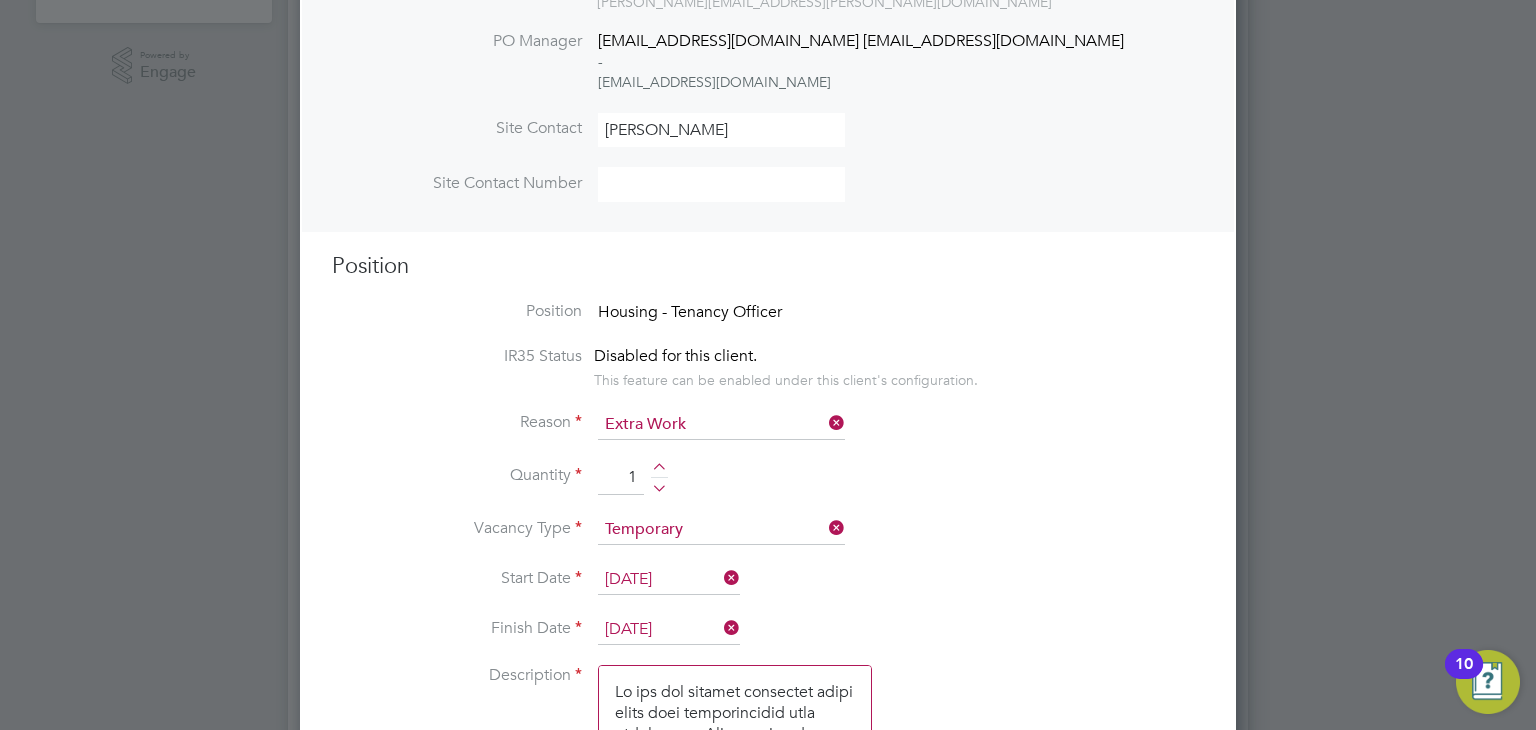 scroll, scrollTop: 640, scrollLeft: 0, axis: vertical 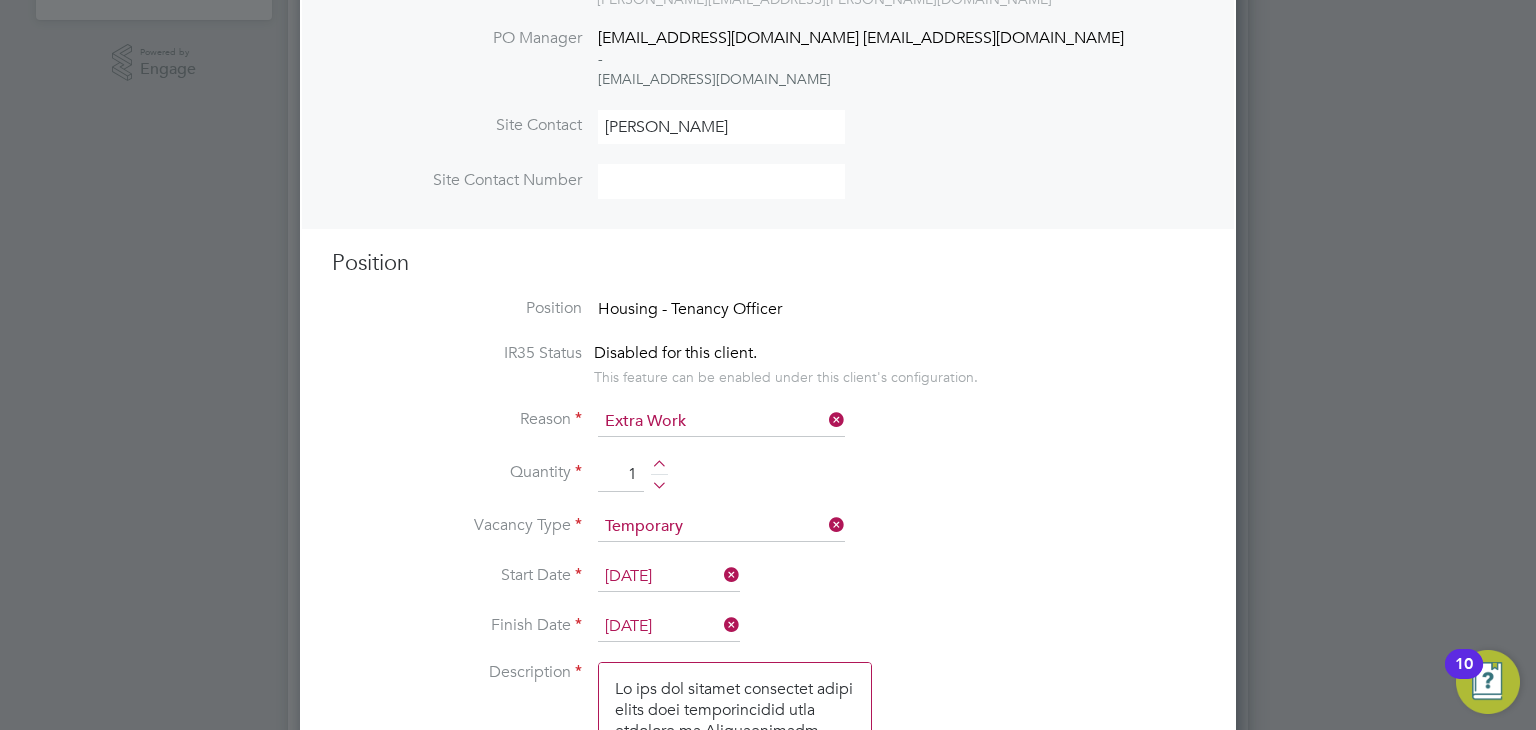 click on "[DATE]" at bounding box center (669, 577) 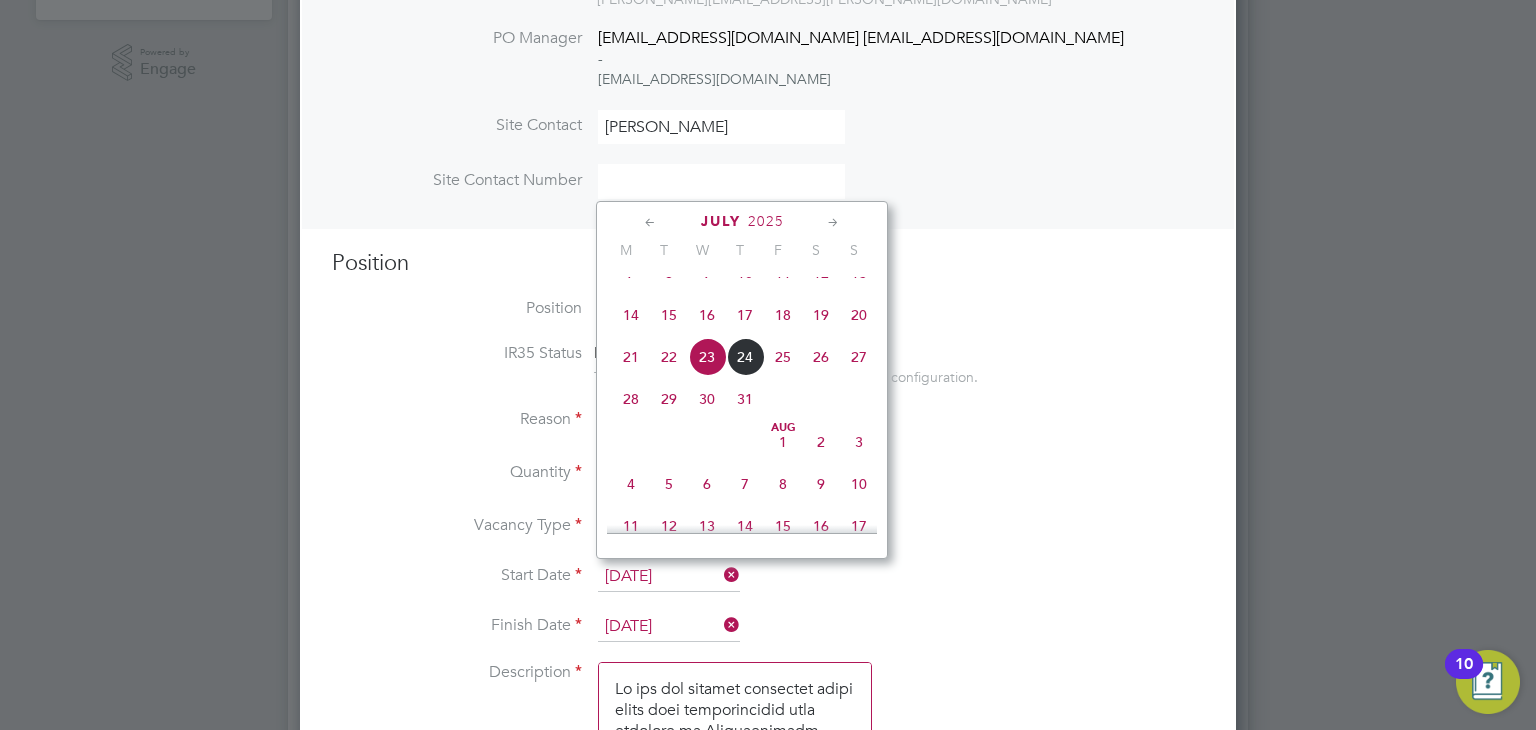 click on "21" 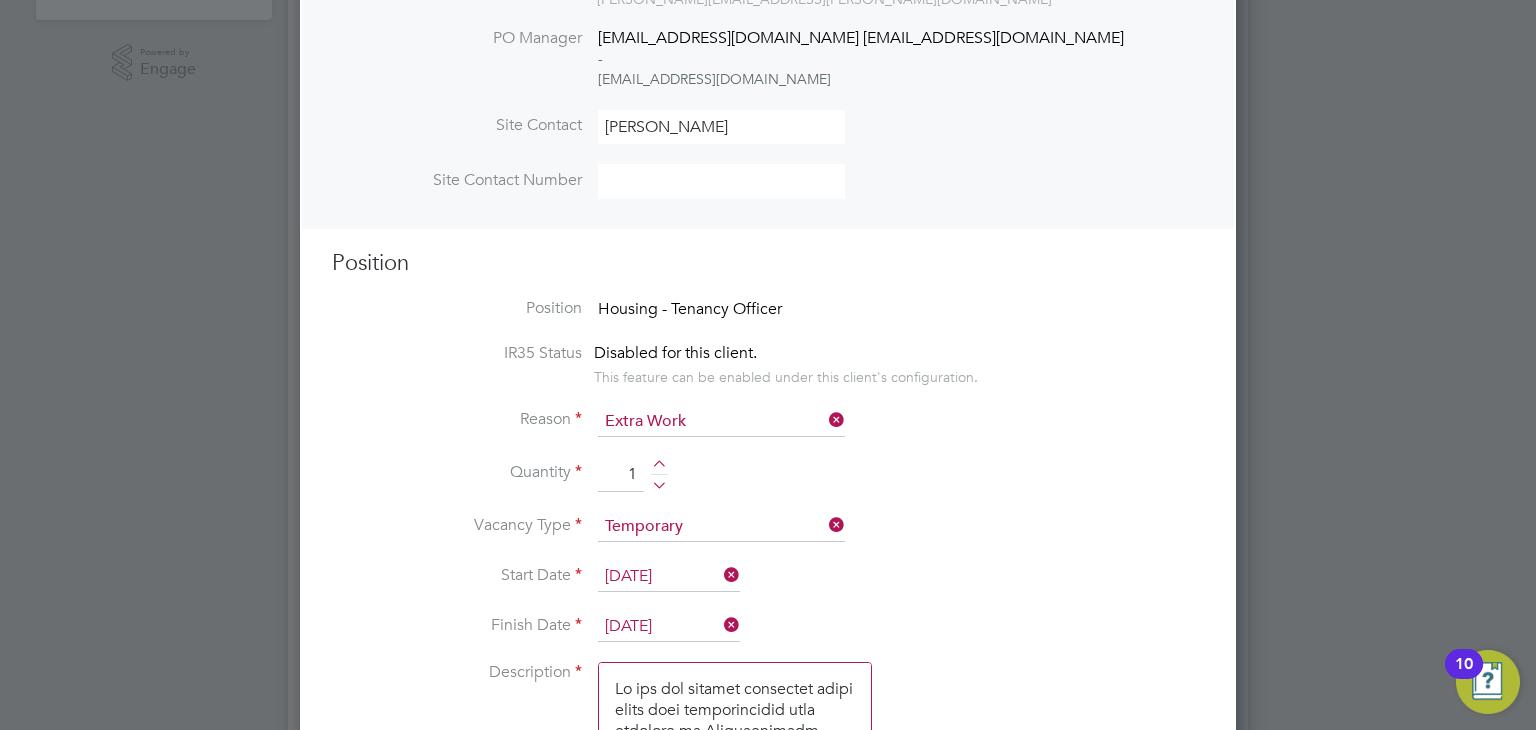 click on "Start Date   21 Jul 2025" at bounding box center [768, 587] 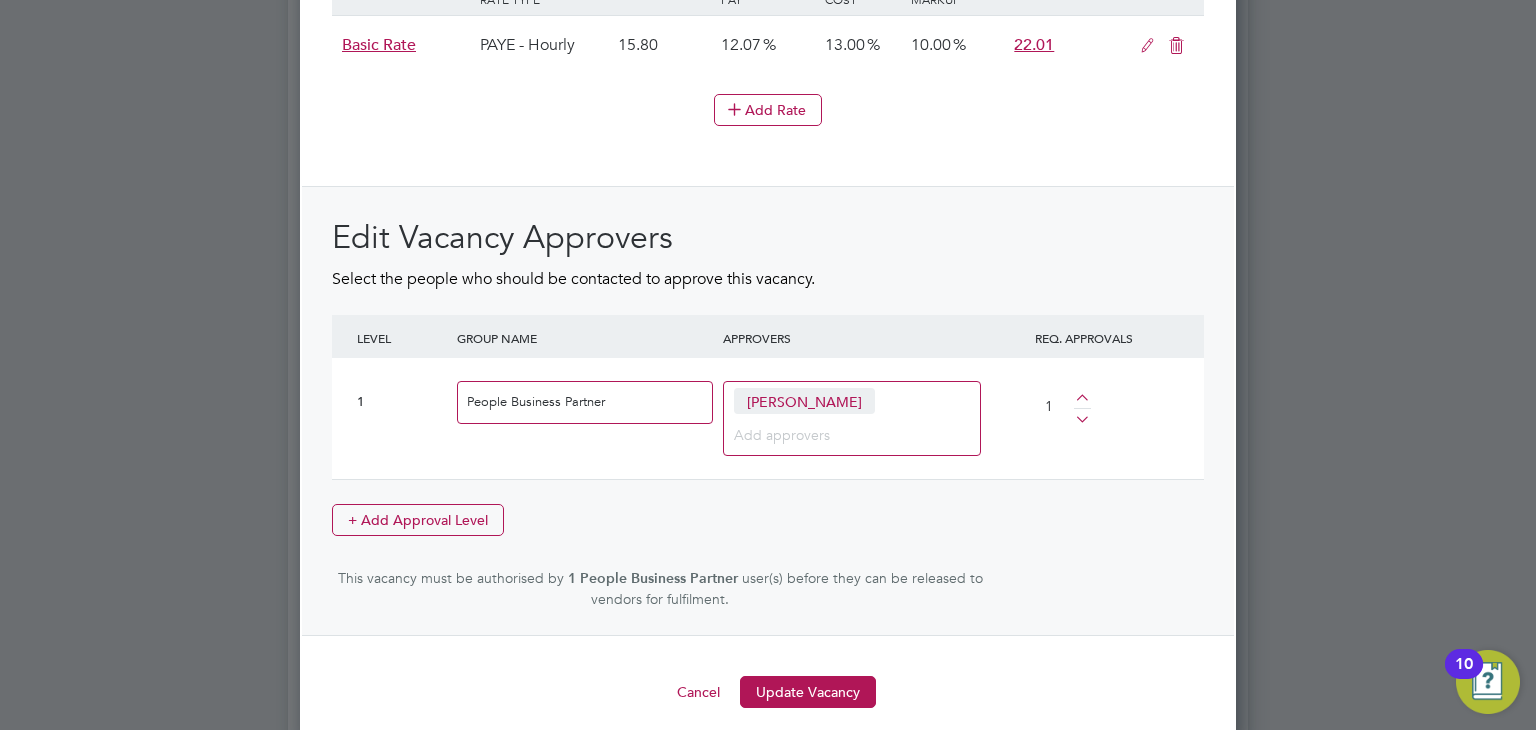 scroll, scrollTop: 2280, scrollLeft: 0, axis: vertical 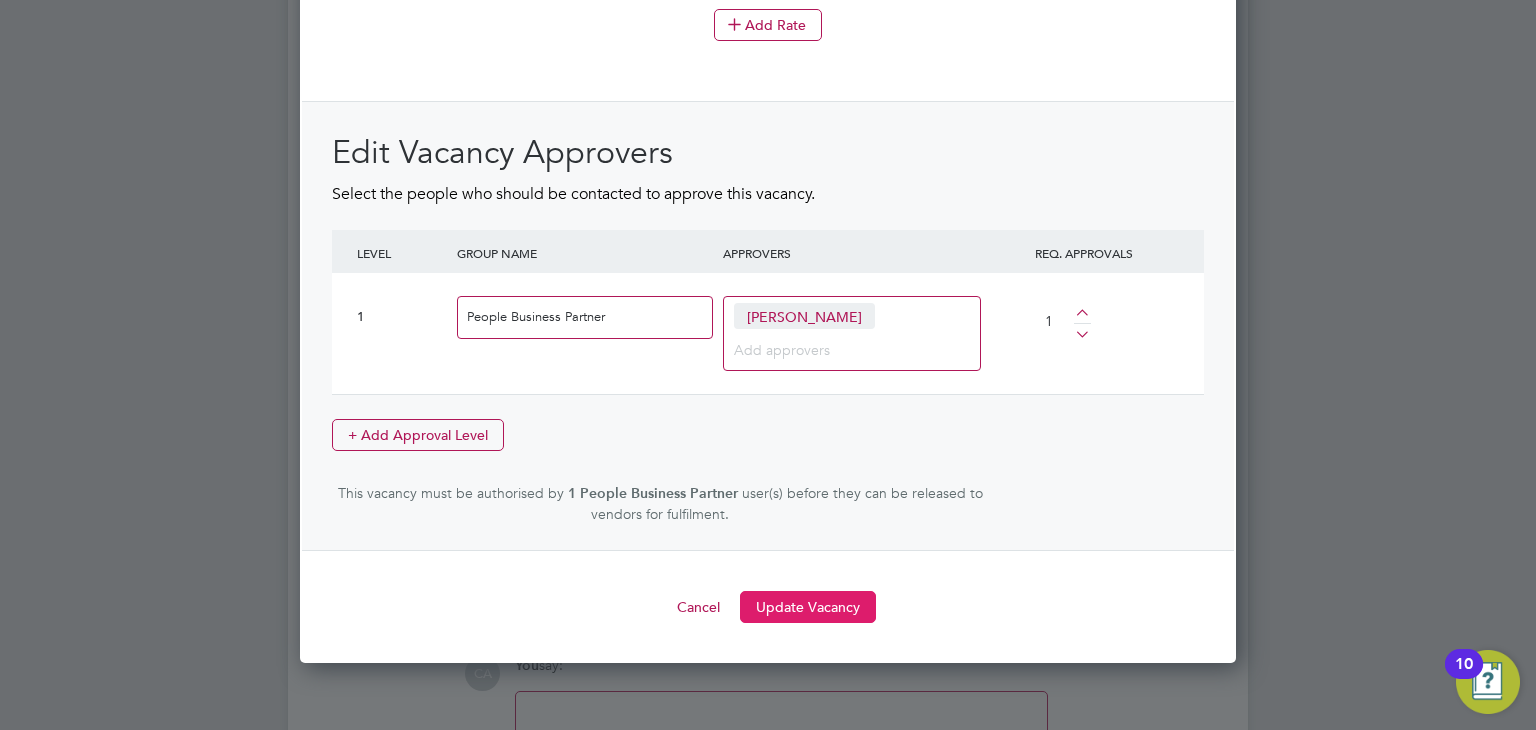 click on "Update Vacancy" at bounding box center [808, 607] 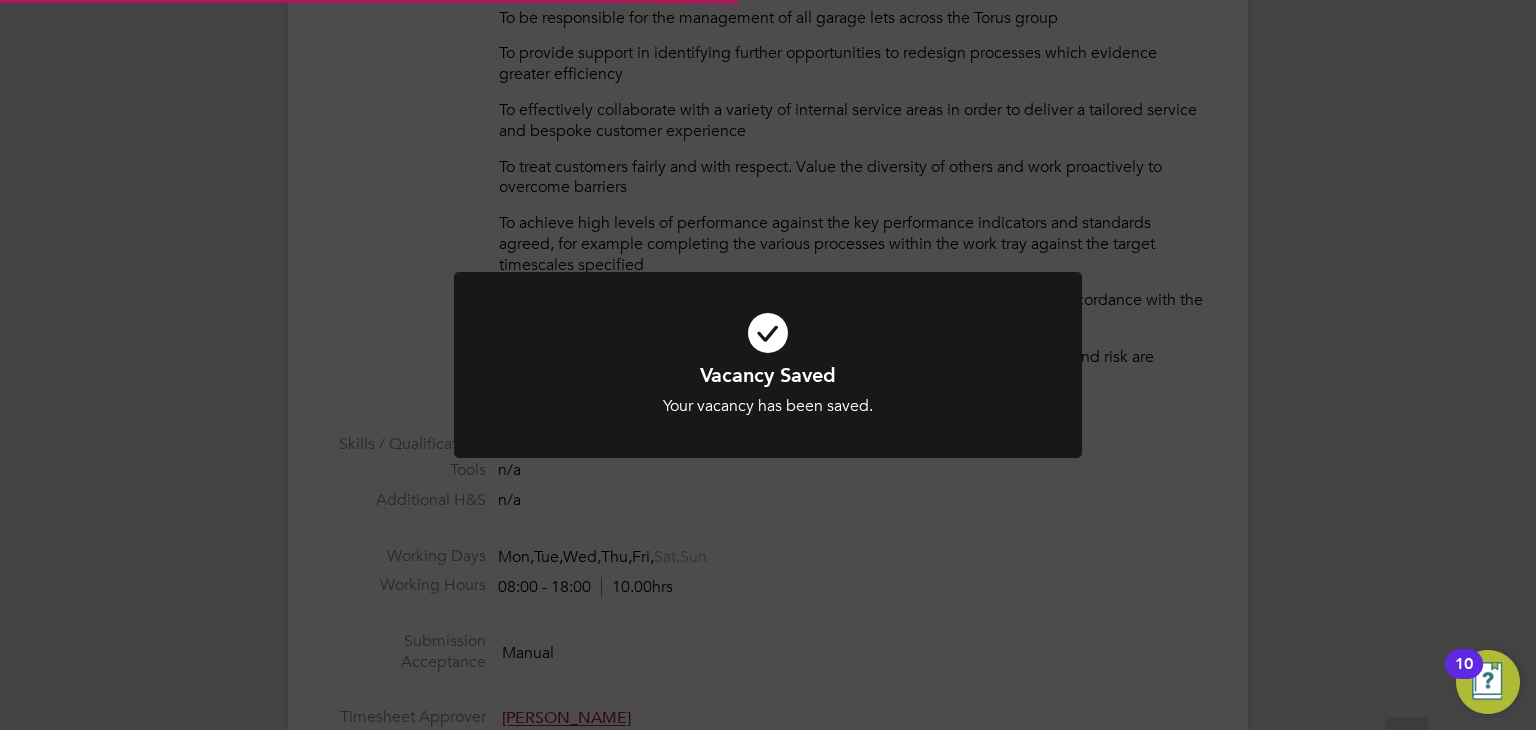 scroll, scrollTop: 27, scrollLeft: 0, axis: vertical 